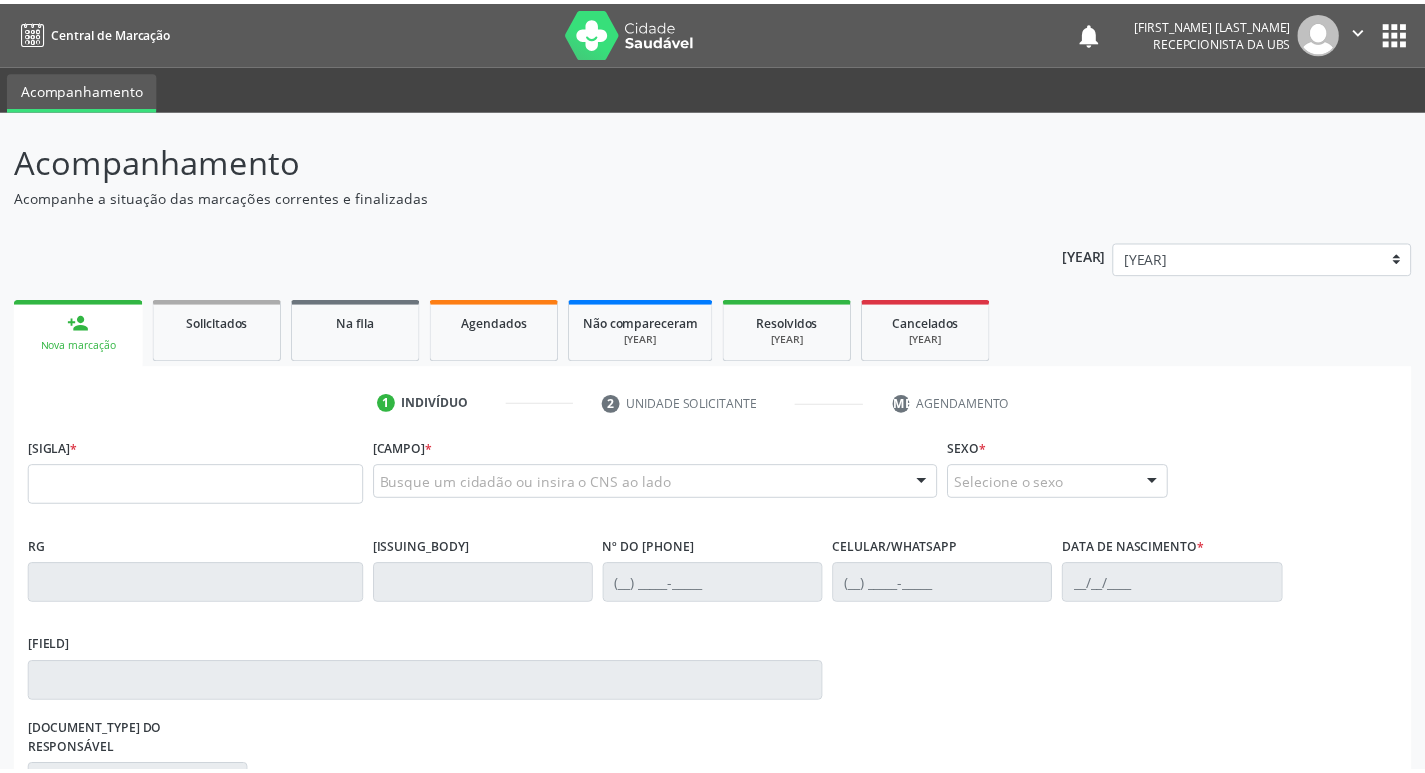 scroll, scrollTop: 0, scrollLeft: 0, axis: both 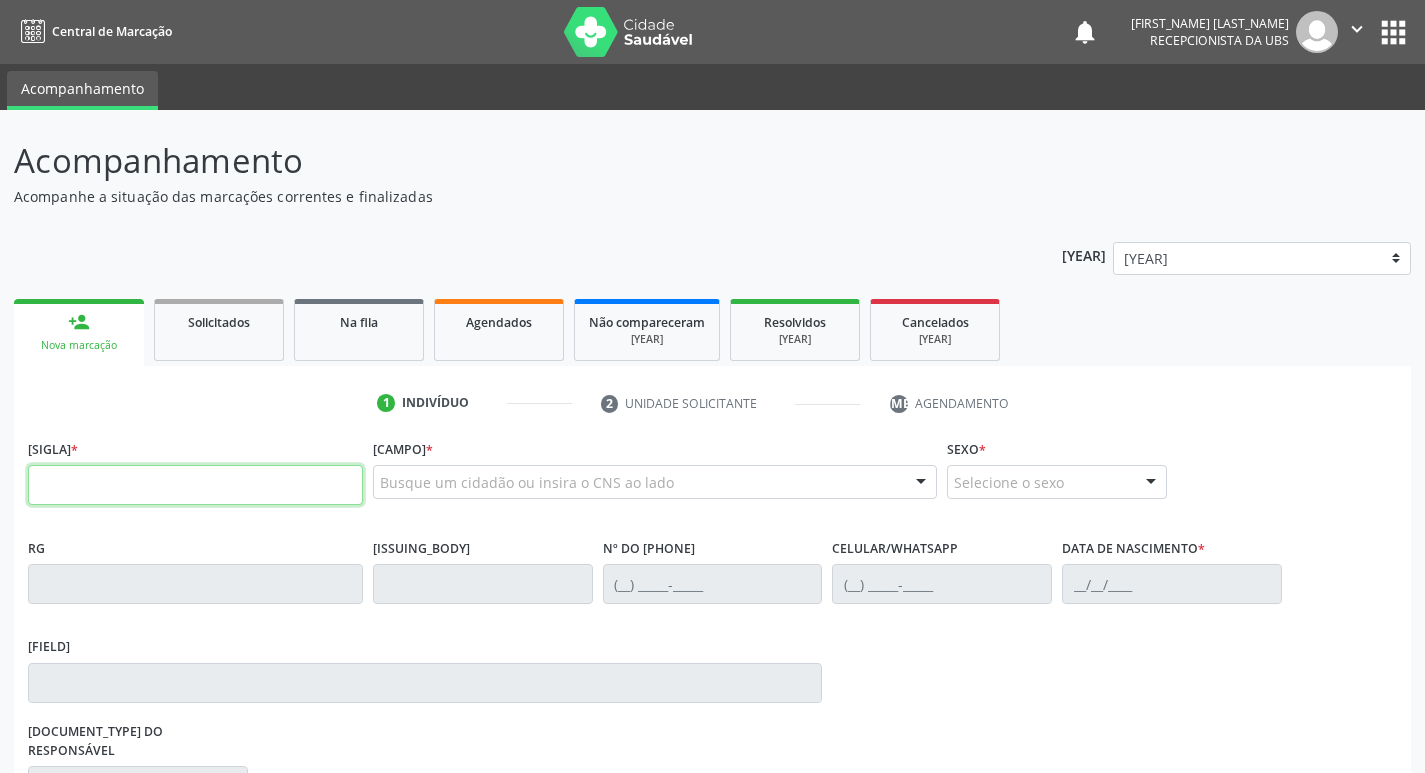 click at bounding box center (195, 485) 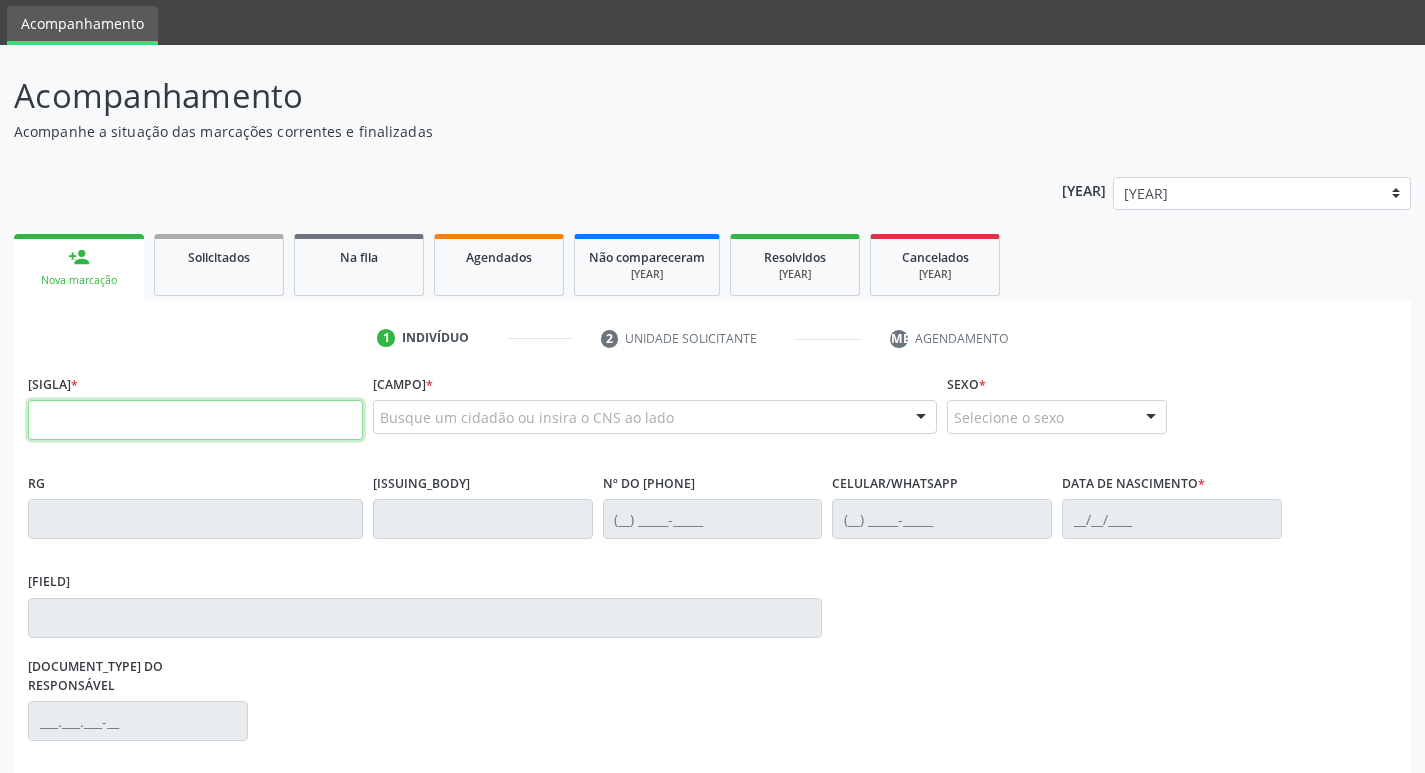 scroll, scrollTop: 100, scrollLeft: 0, axis: vertical 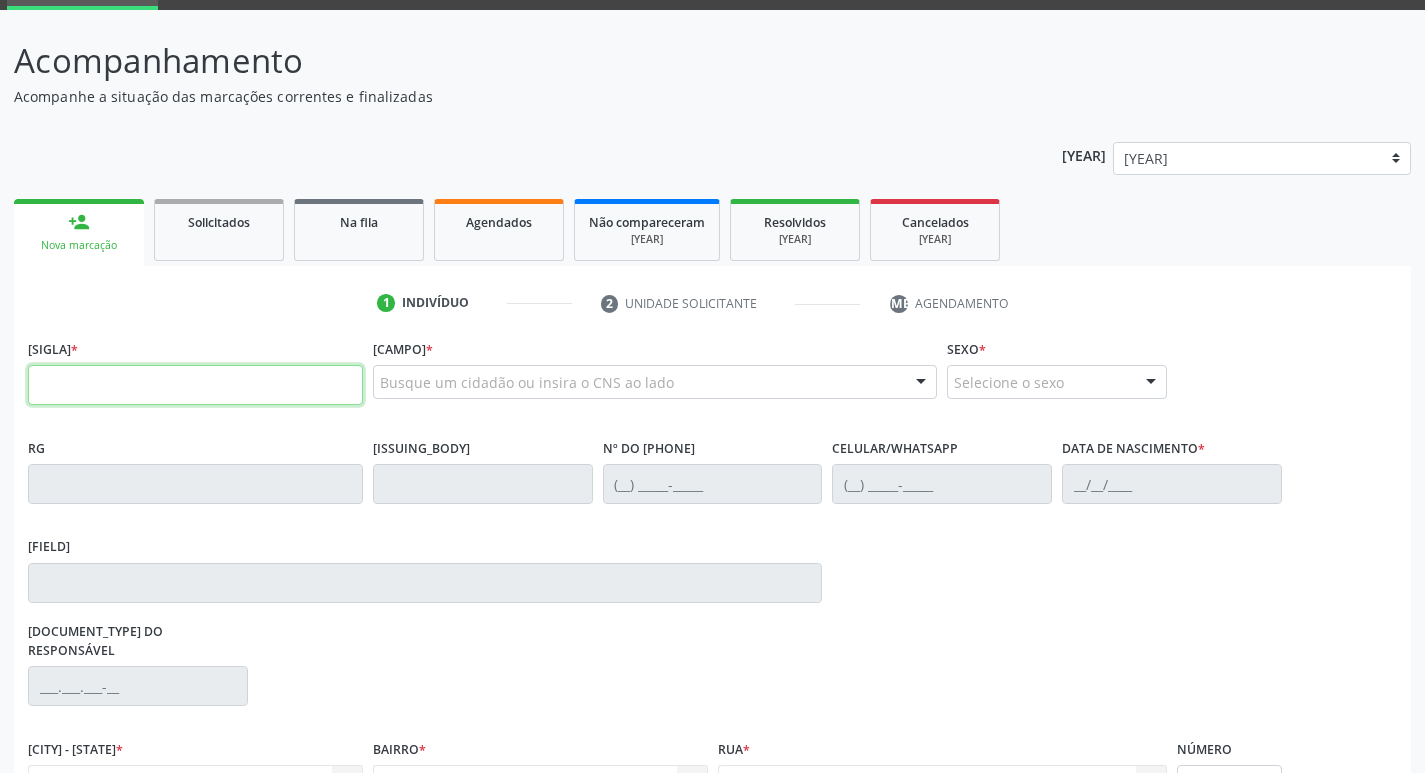 click at bounding box center (195, 385) 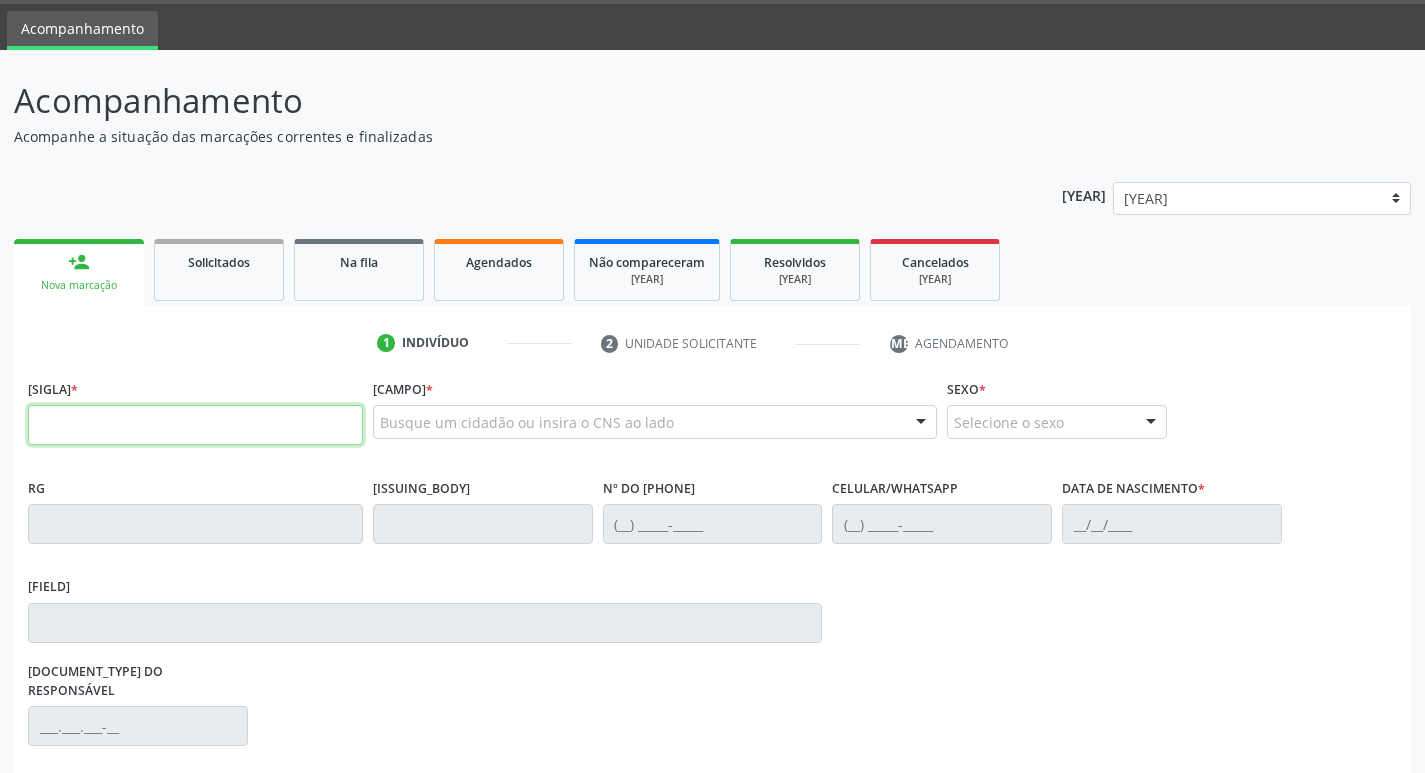 scroll, scrollTop: 0, scrollLeft: 0, axis: both 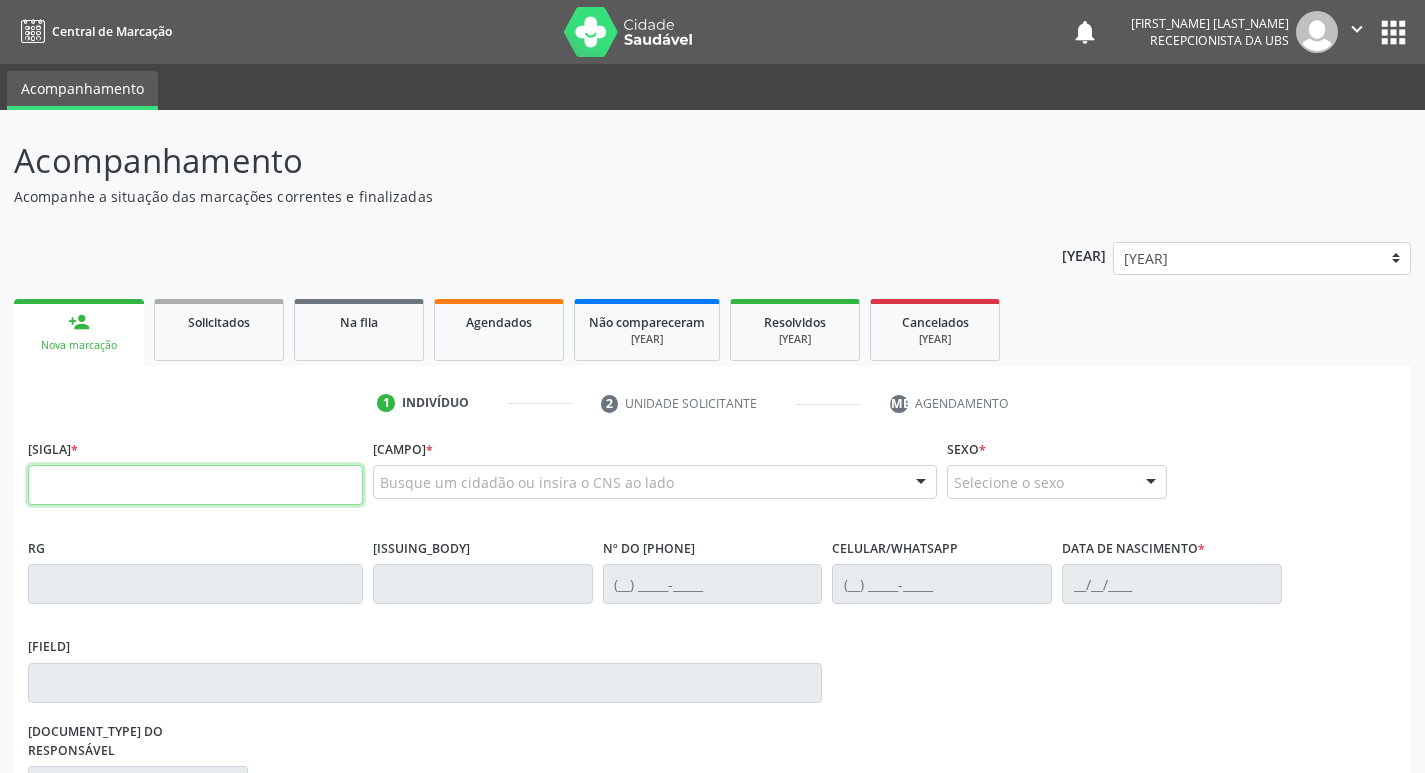 click at bounding box center (195, 485) 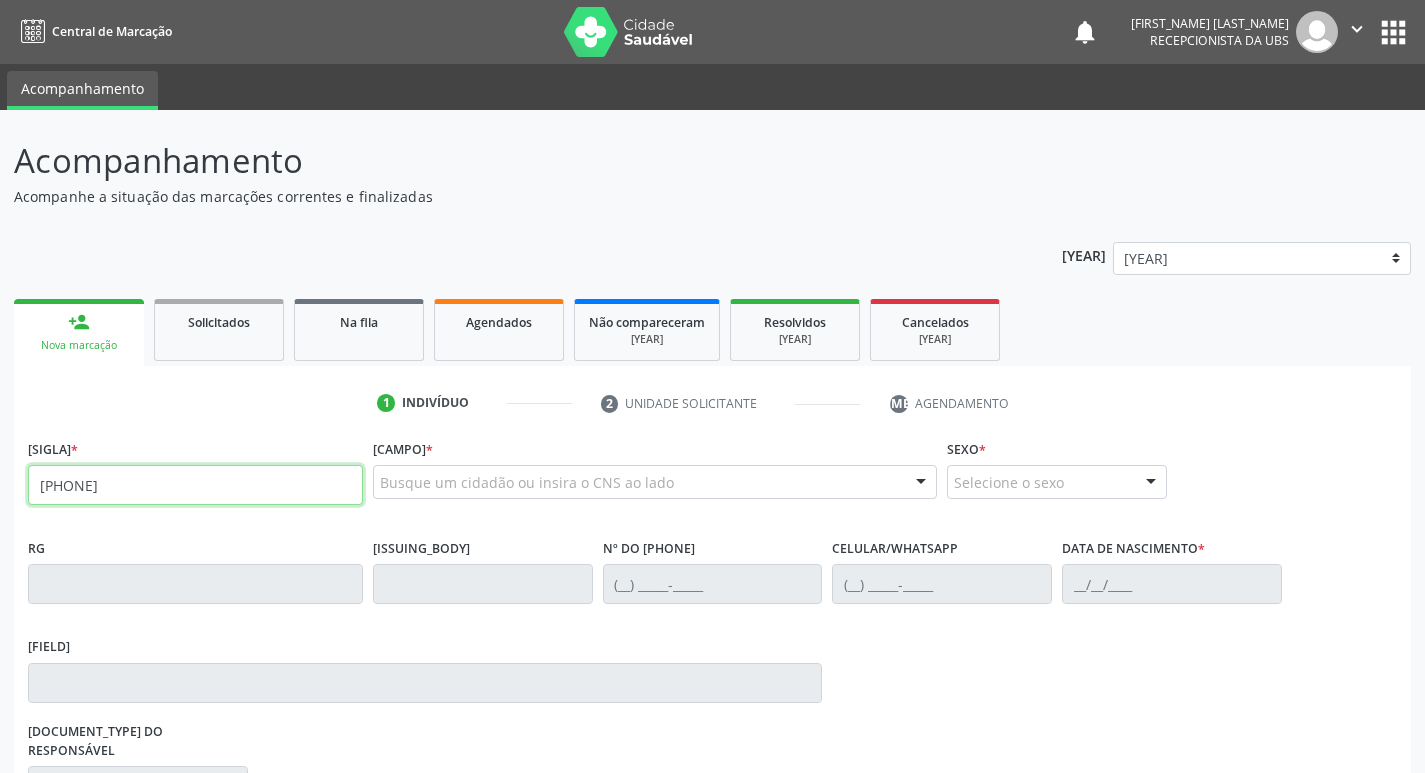 type on "[PHONE]" 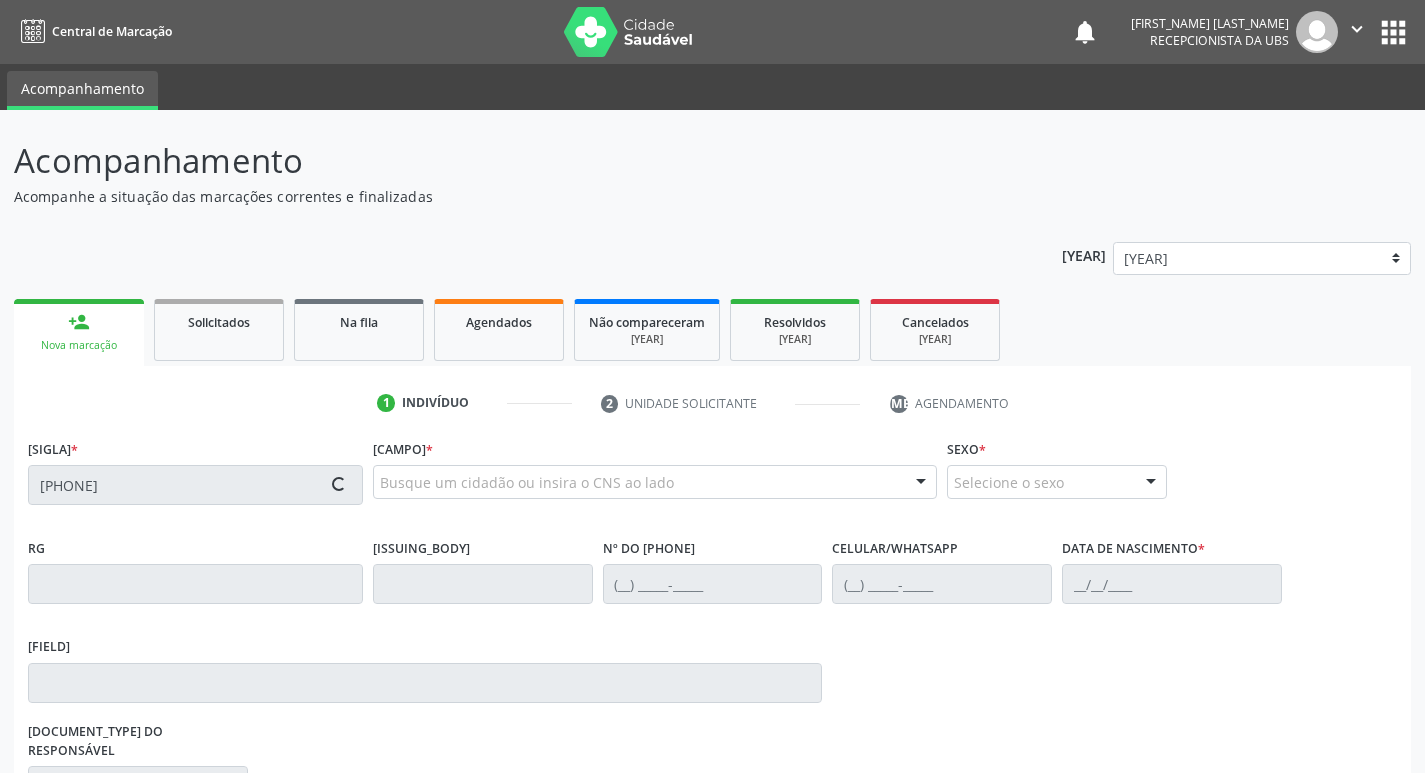 scroll, scrollTop: 100, scrollLeft: 0, axis: vertical 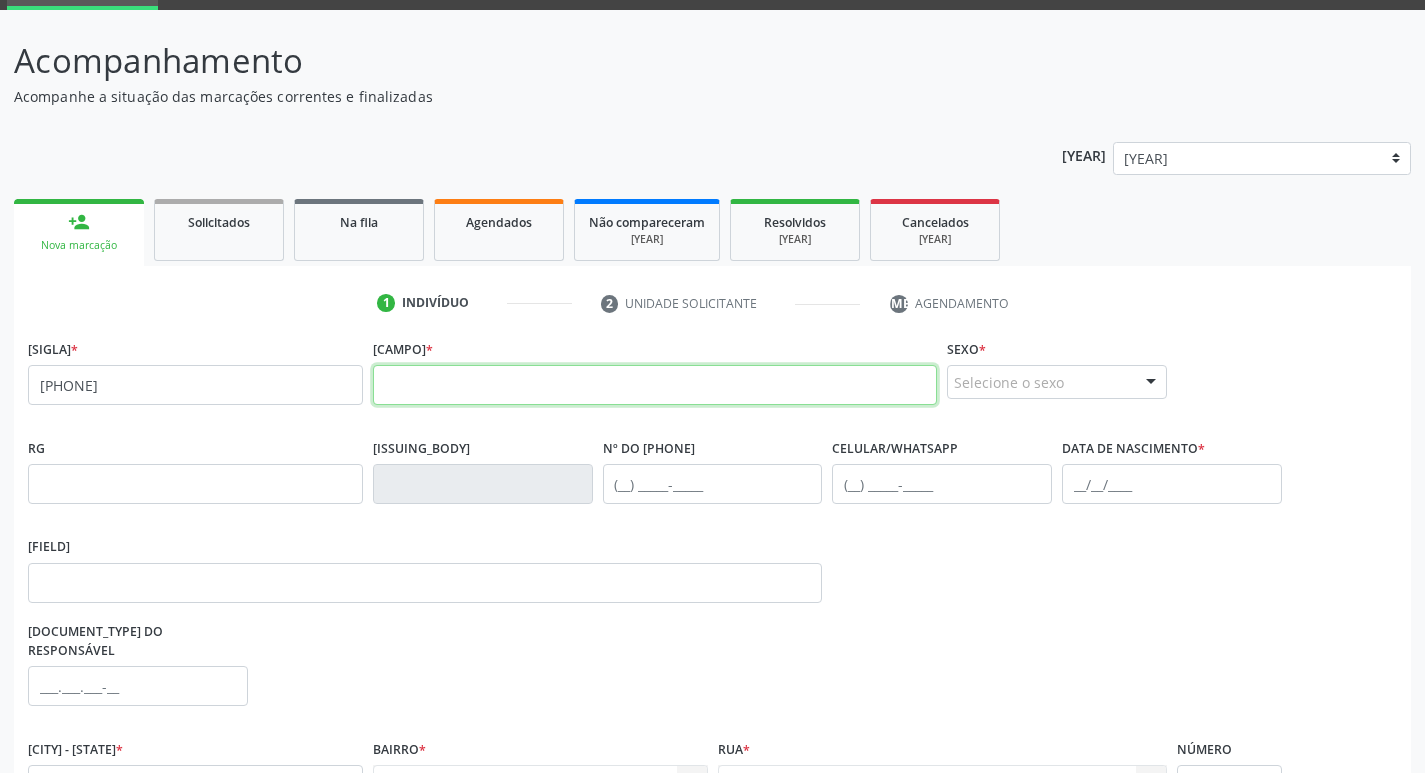 click at bounding box center [655, 385] 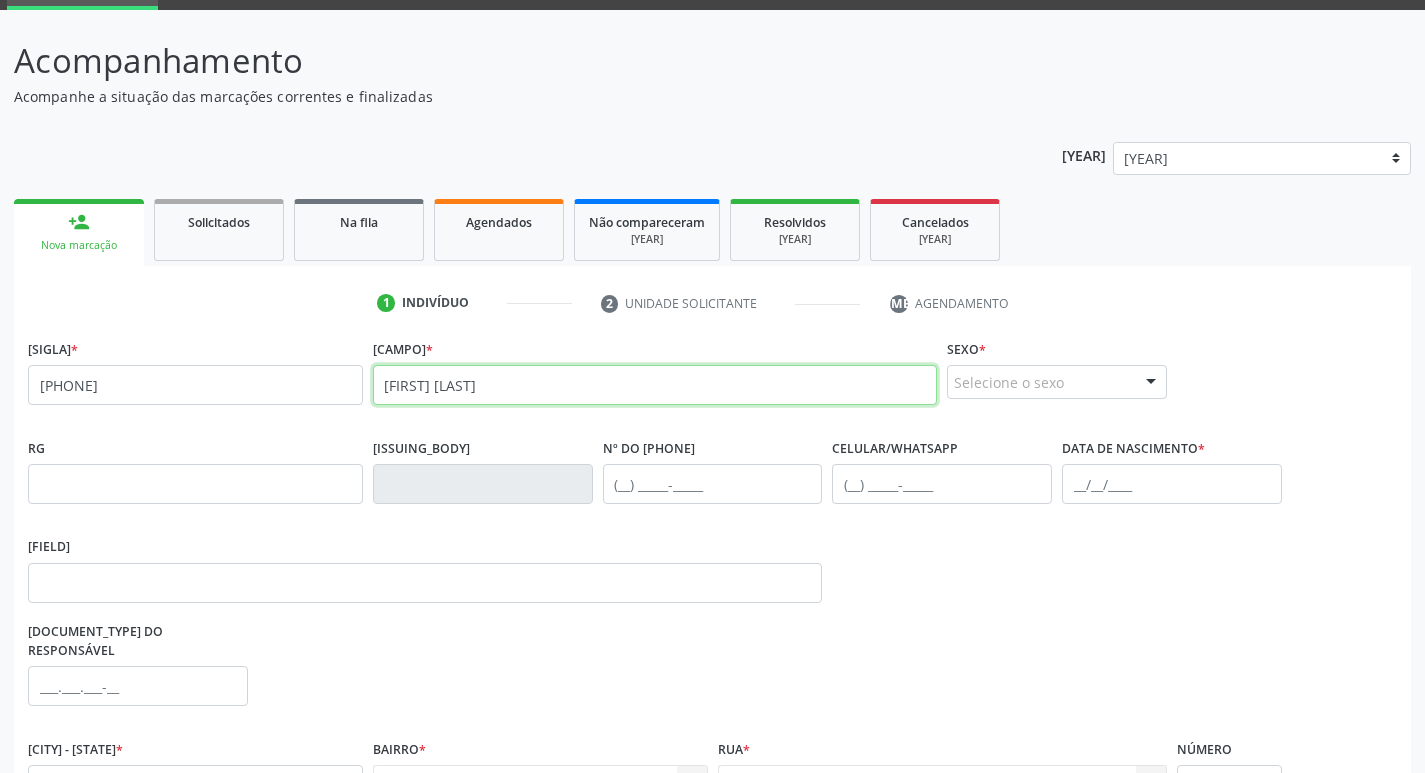 type on "[FIRST] [LAST]" 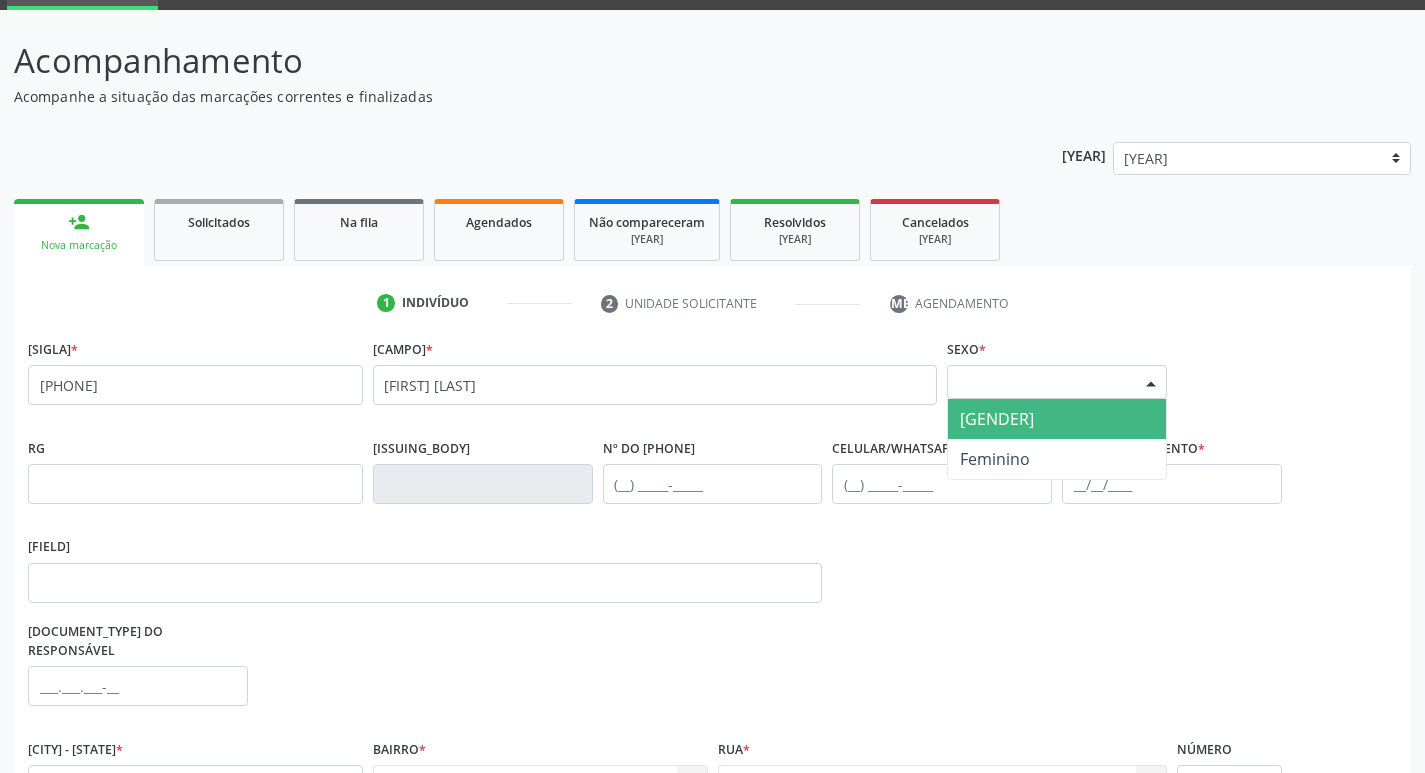click on "Selecione o sexo" at bounding box center [1057, 382] 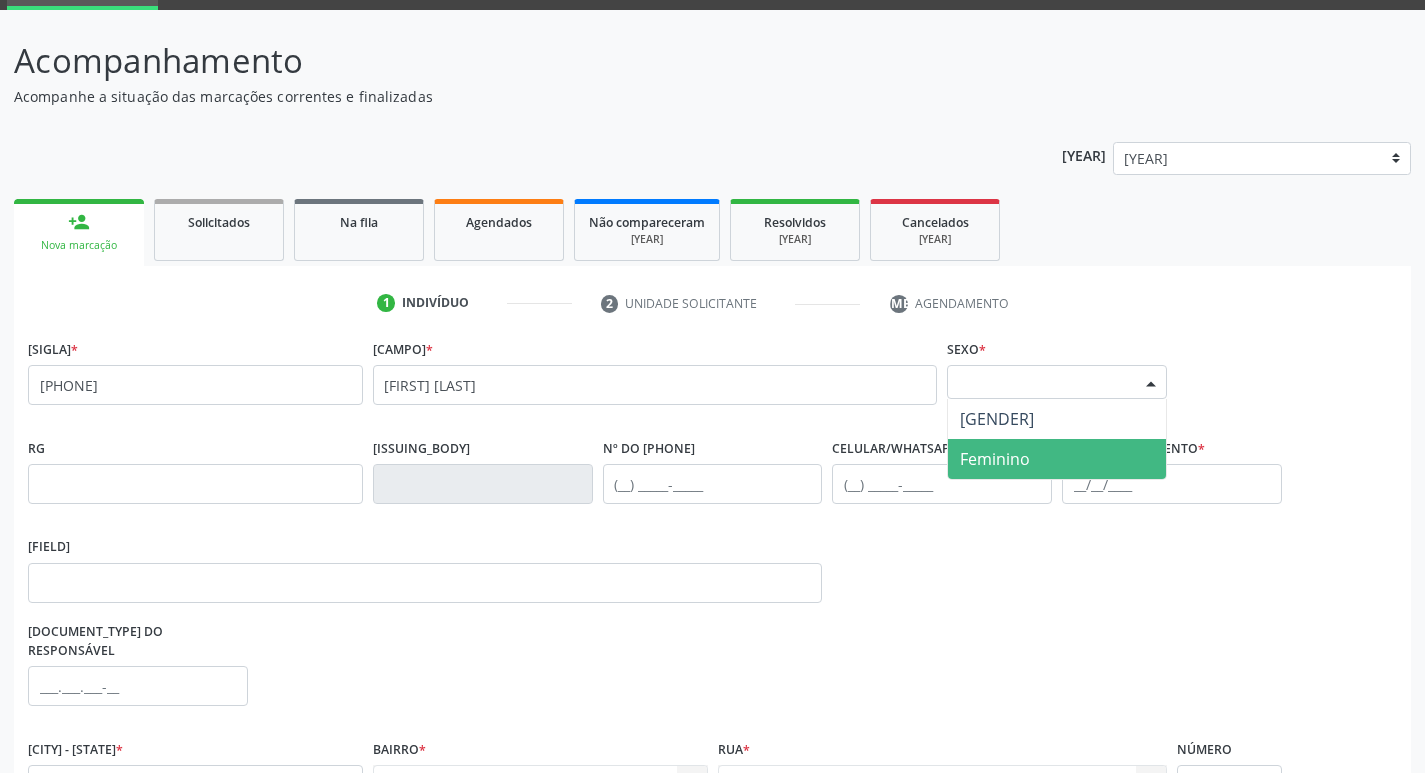 click on "Feminino" at bounding box center (995, 459) 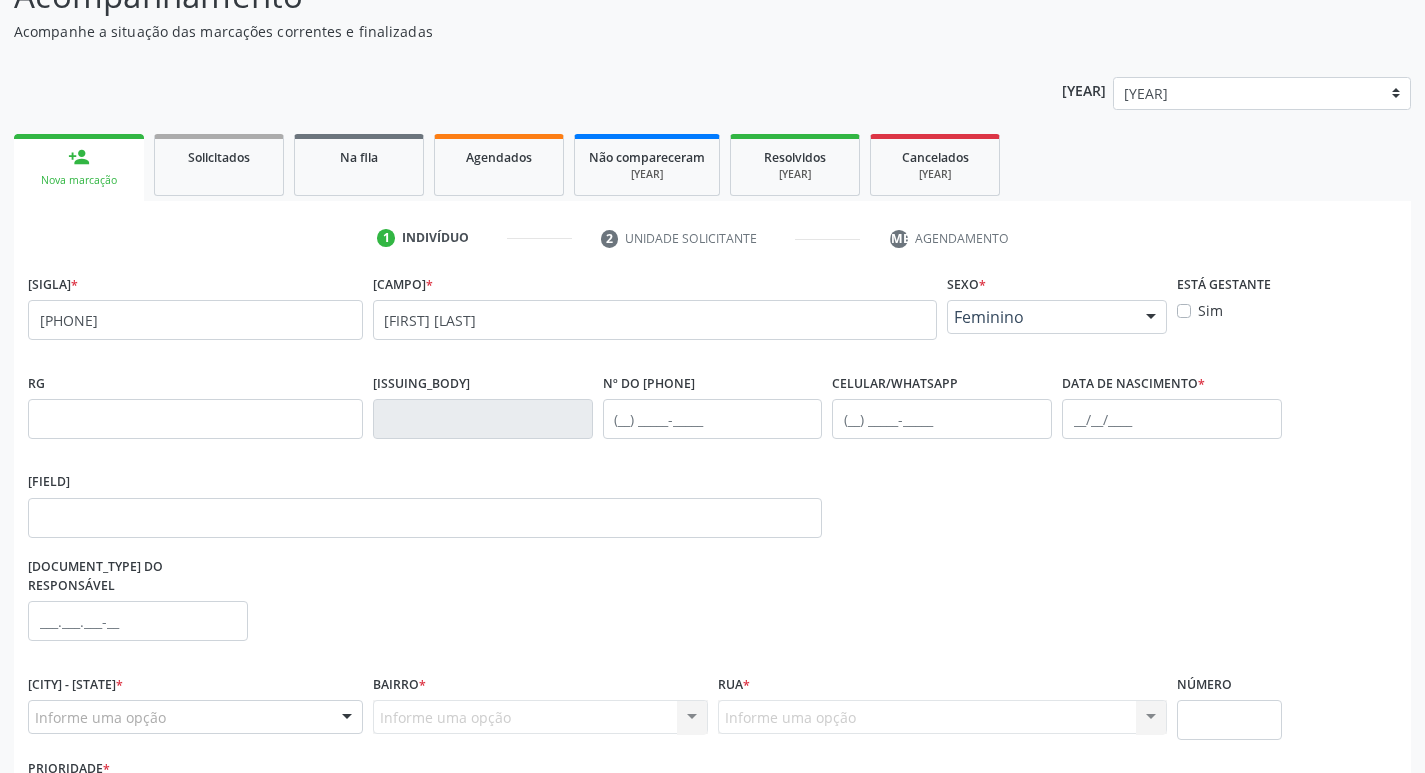 scroll, scrollTop: 200, scrollLeft: 0, axis: vertical 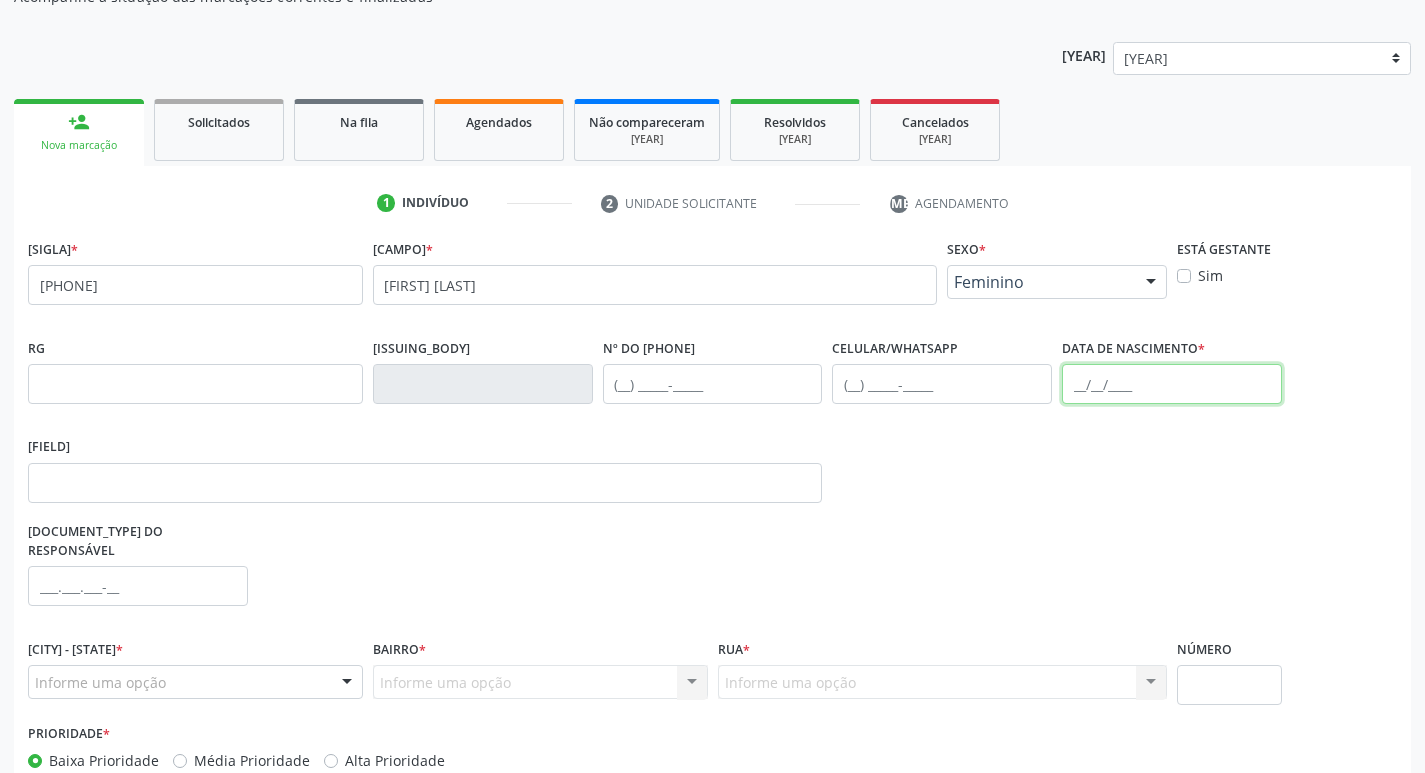 click at bounding box center (1172, 384) 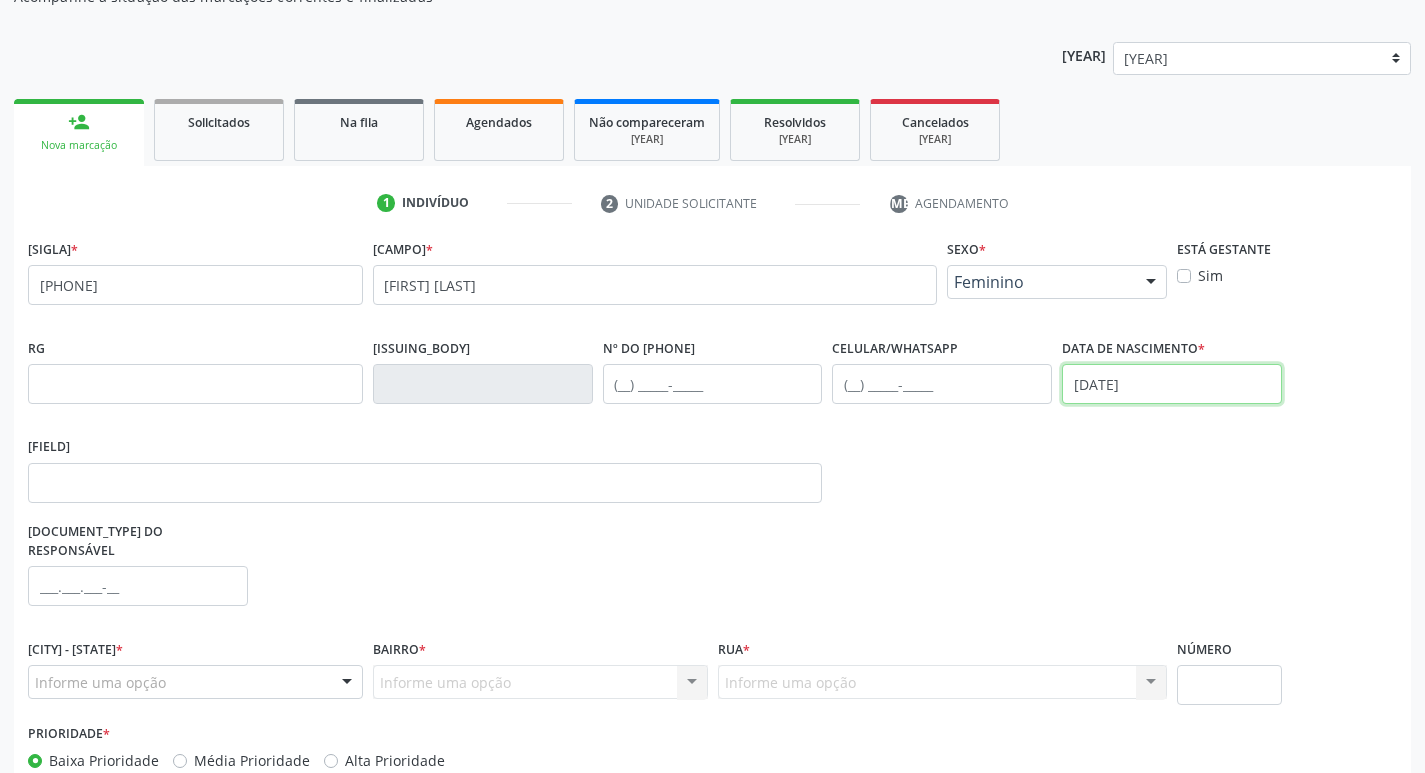 type on "[DATE]" 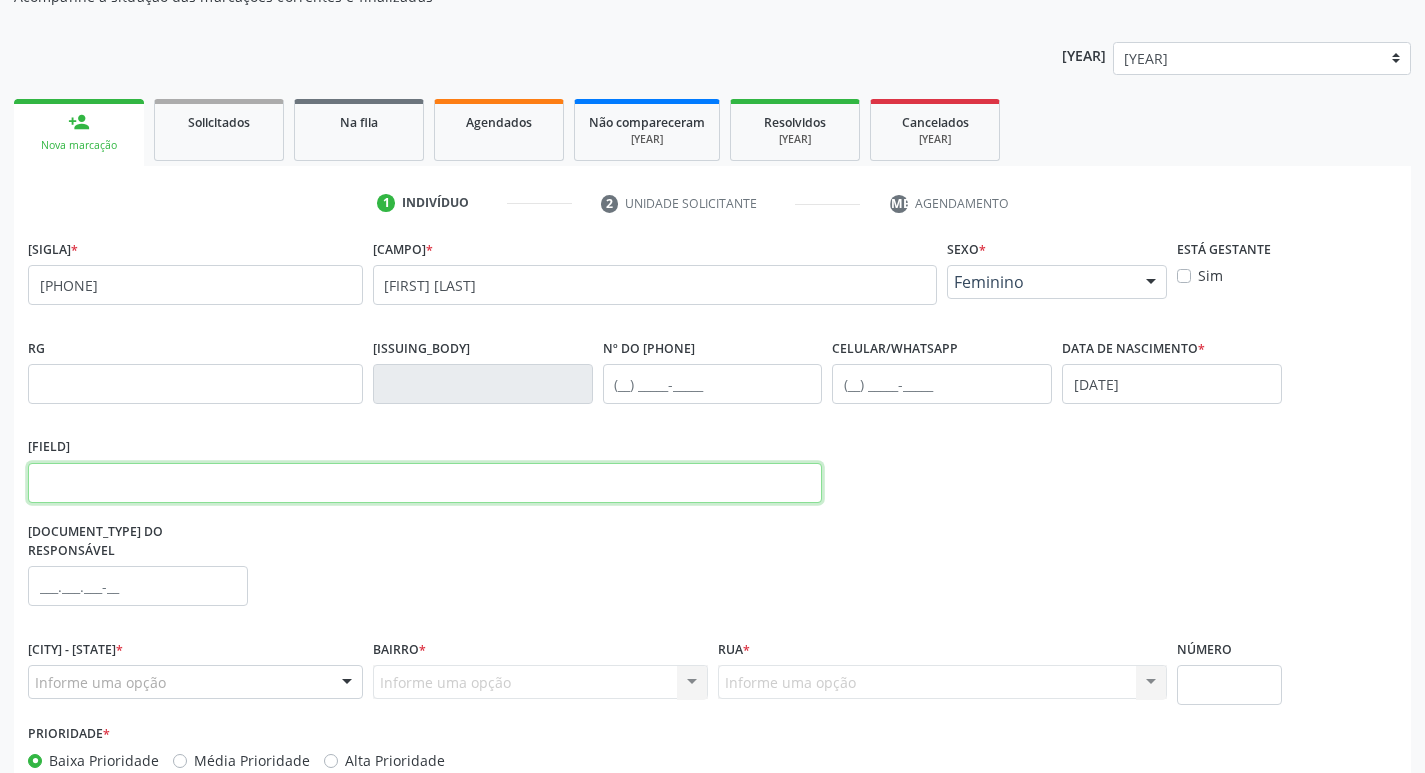 click at bounding box center (425, 483) 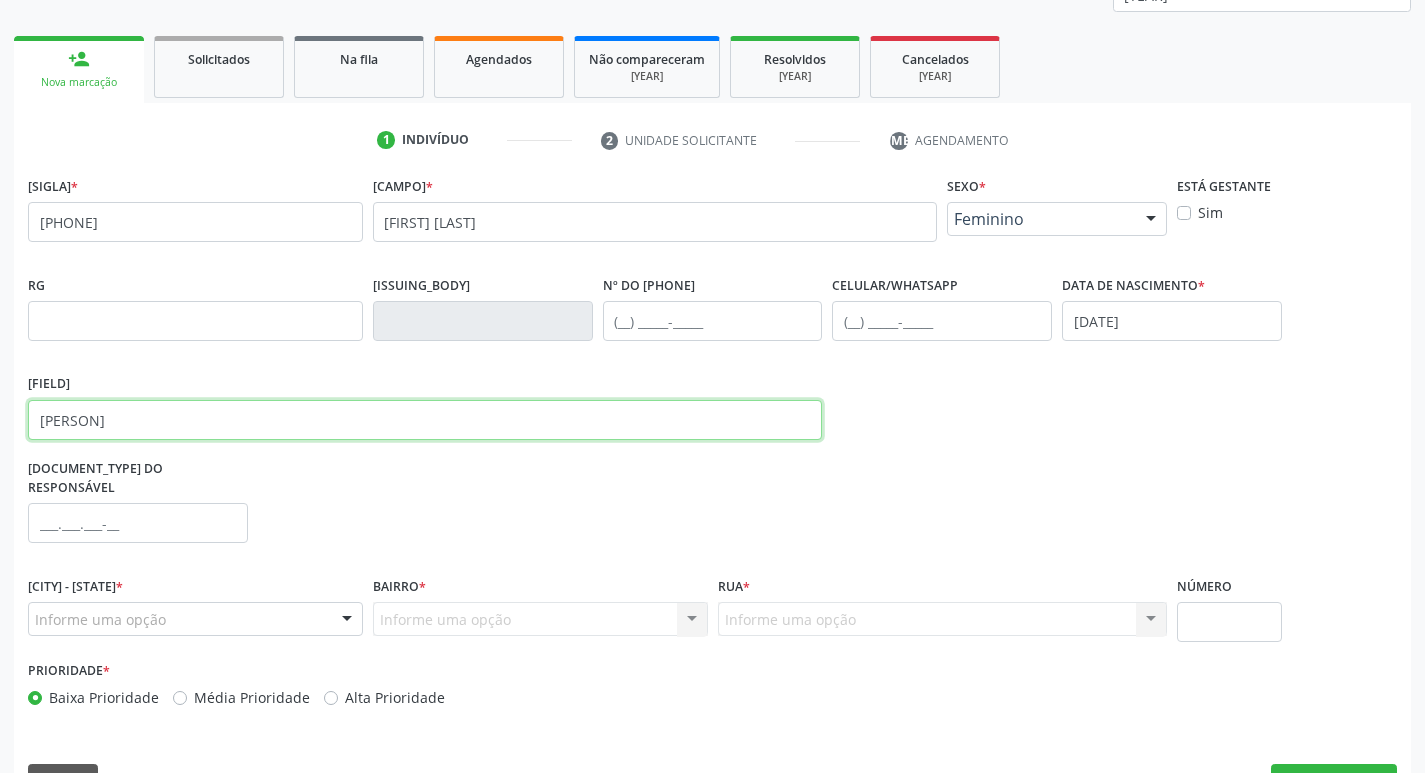 scroll, scrollTop: 297, scrollLeft: 0, axis: vertical 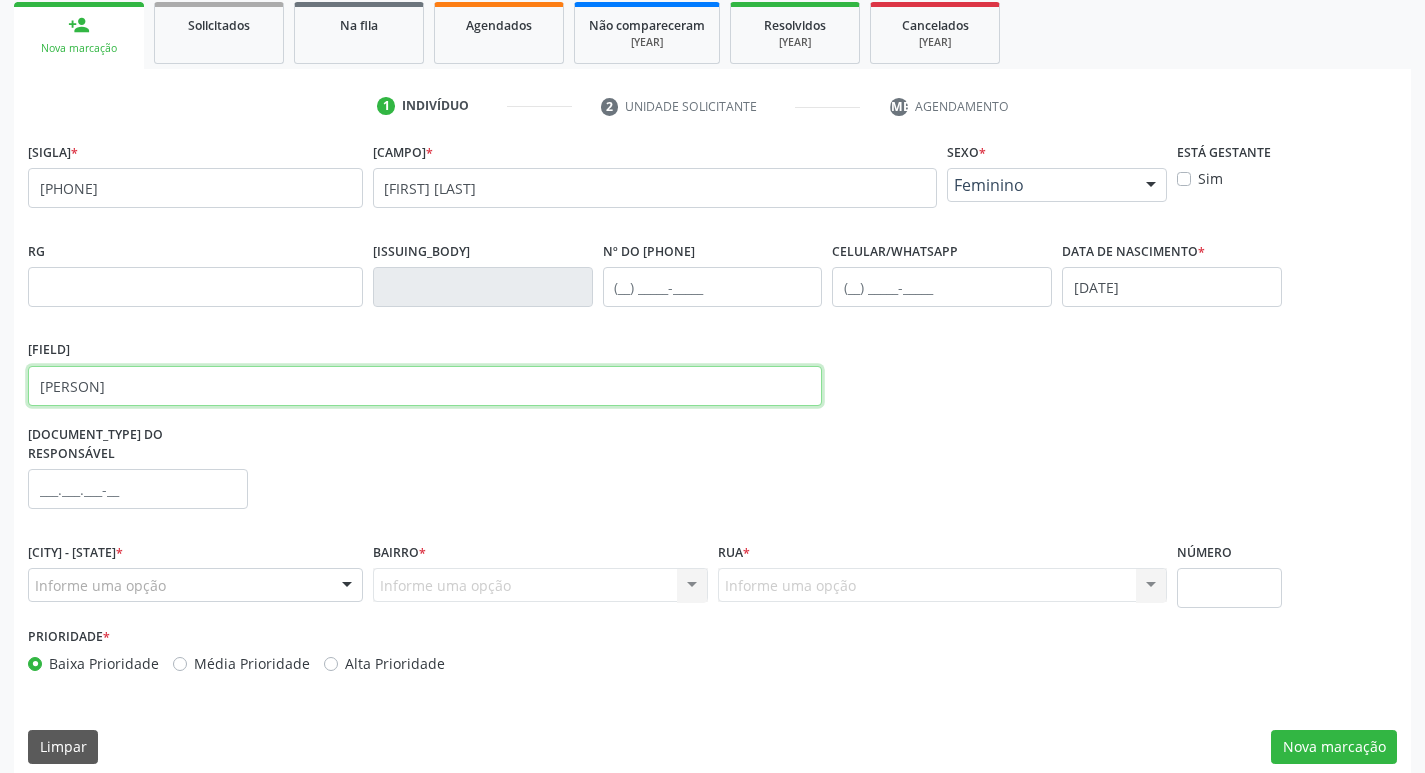 type on "[PERSON]" 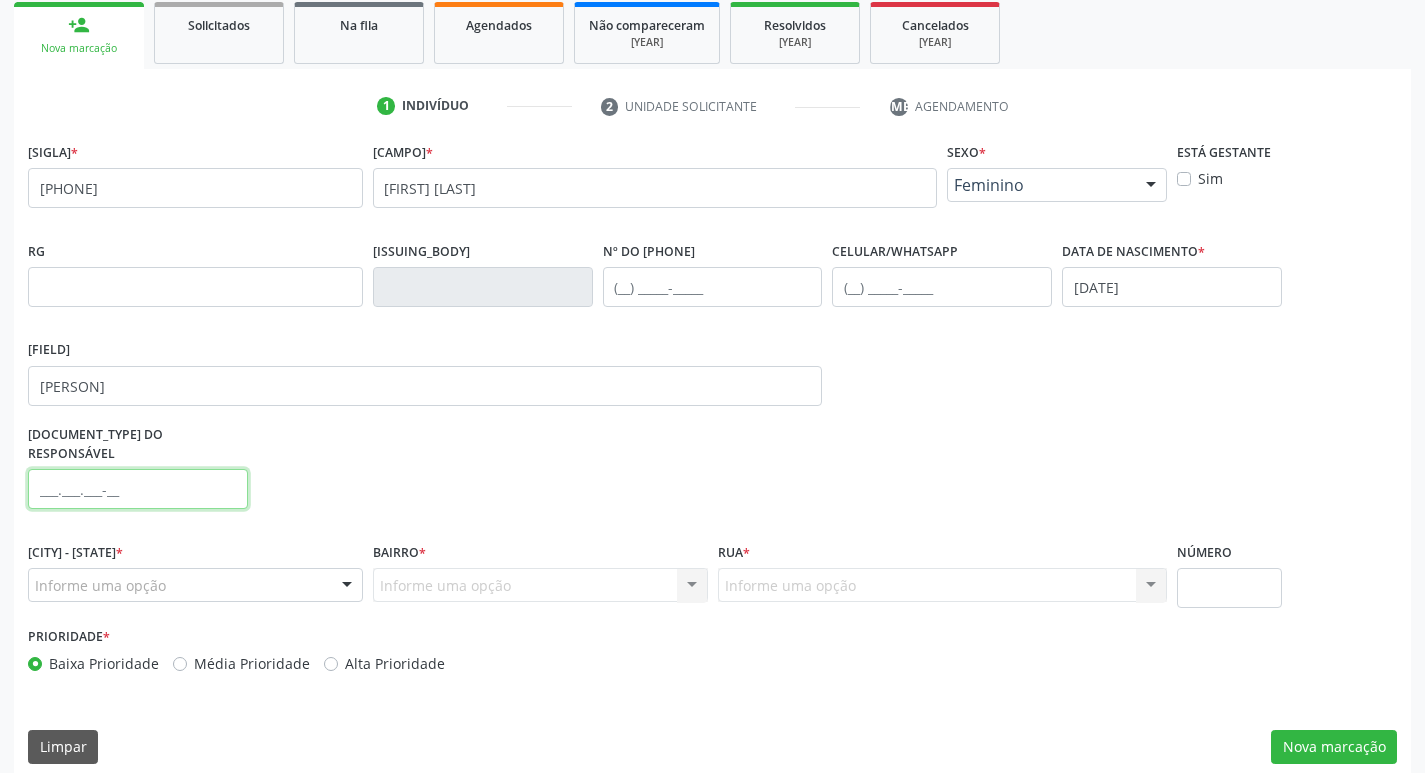 click at bounding box center (138, 489) 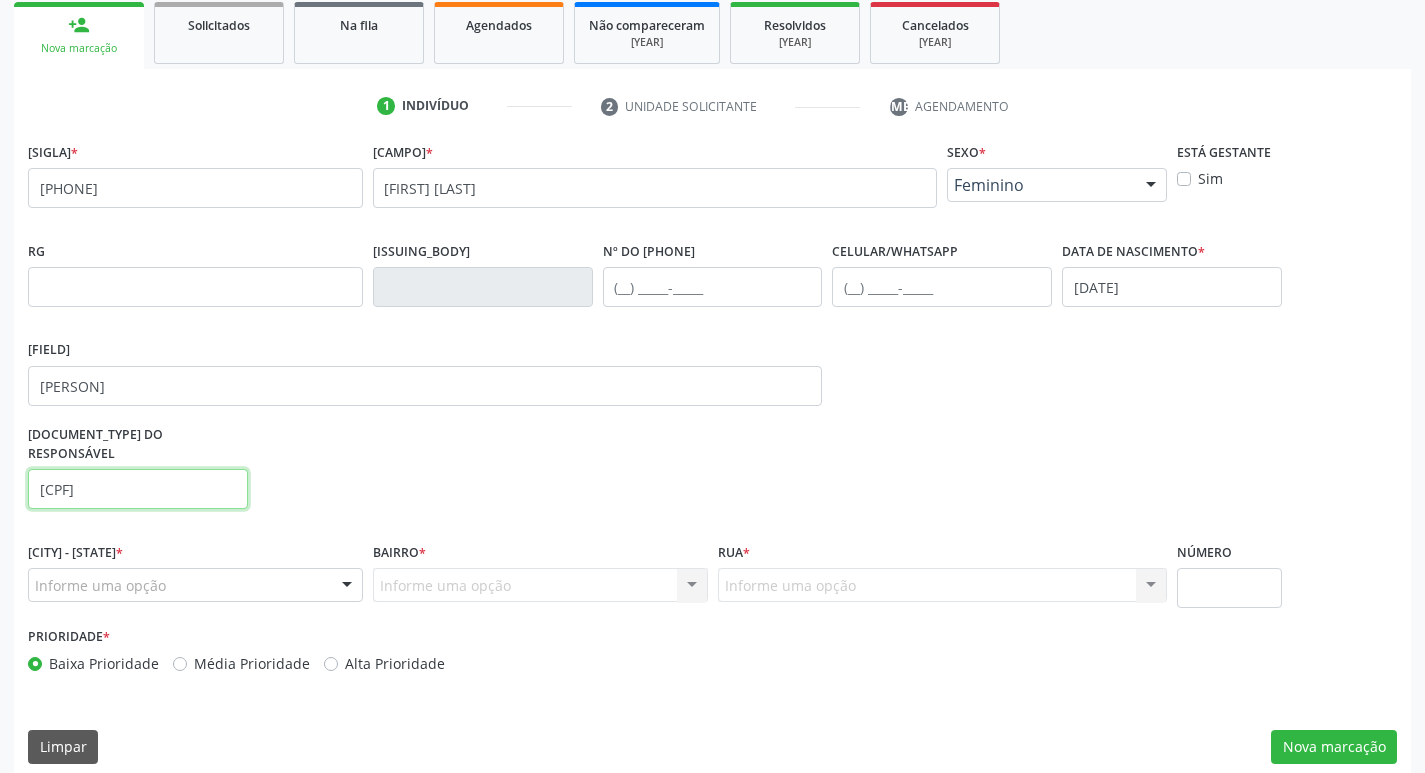 type on "[CPF]" 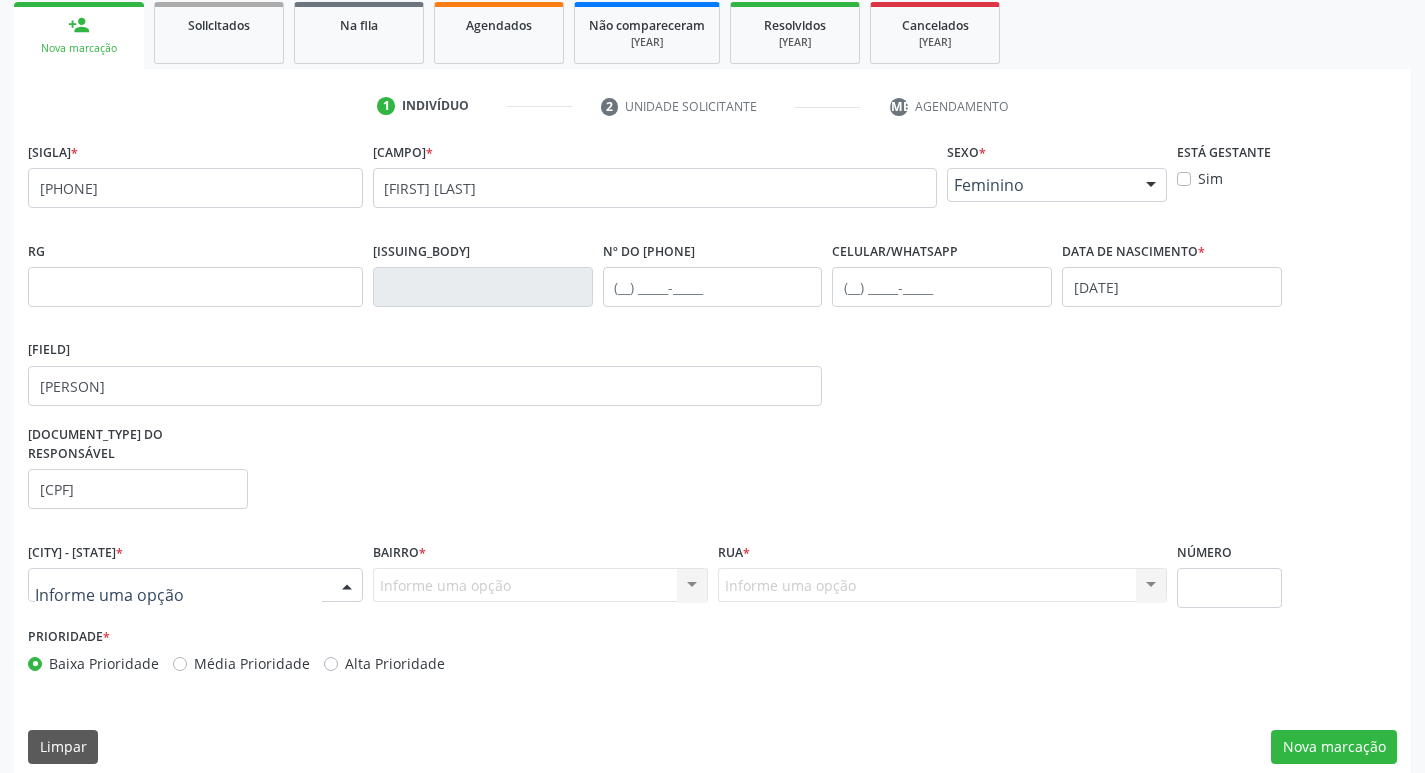 click at bounding box center (195, 585) 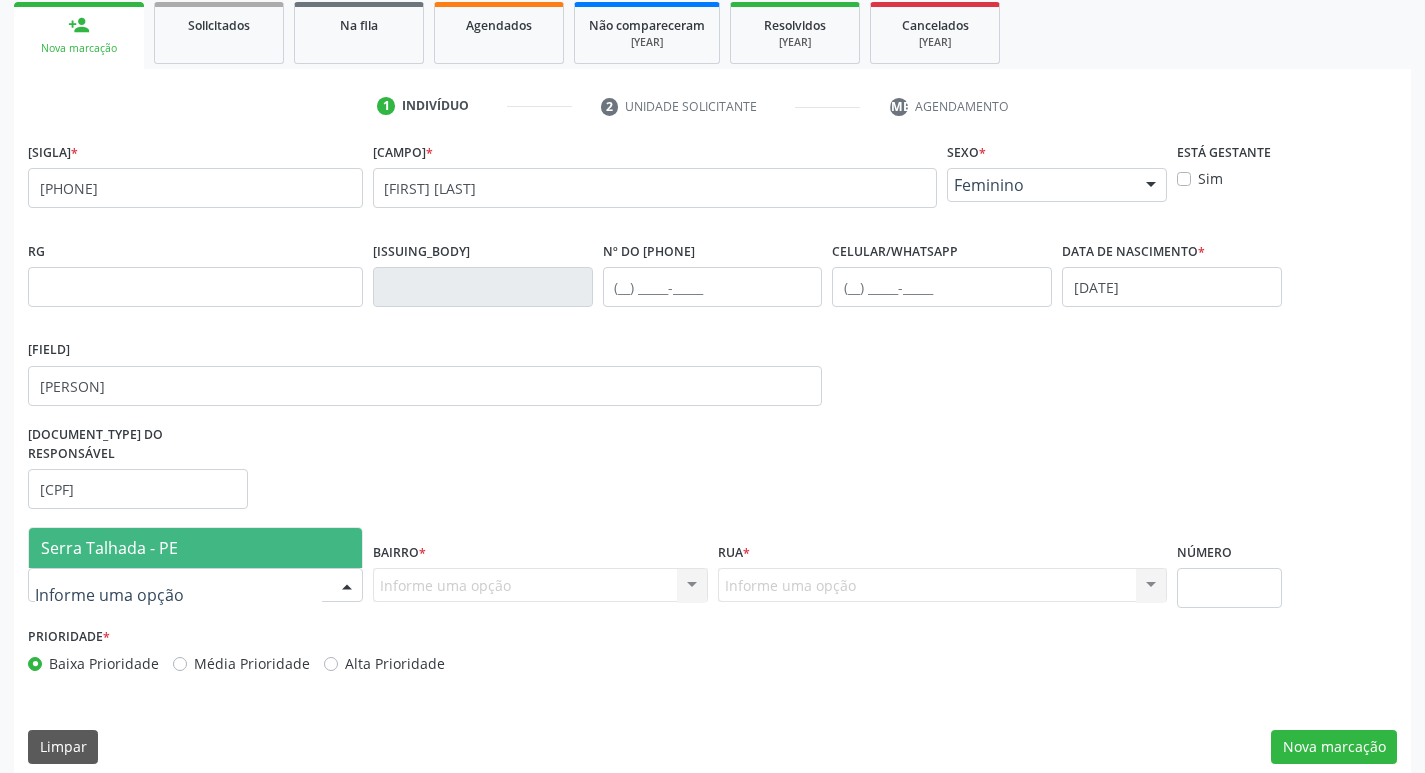 click on "Serra Talhada - PE" at bounding box center (195, 548) 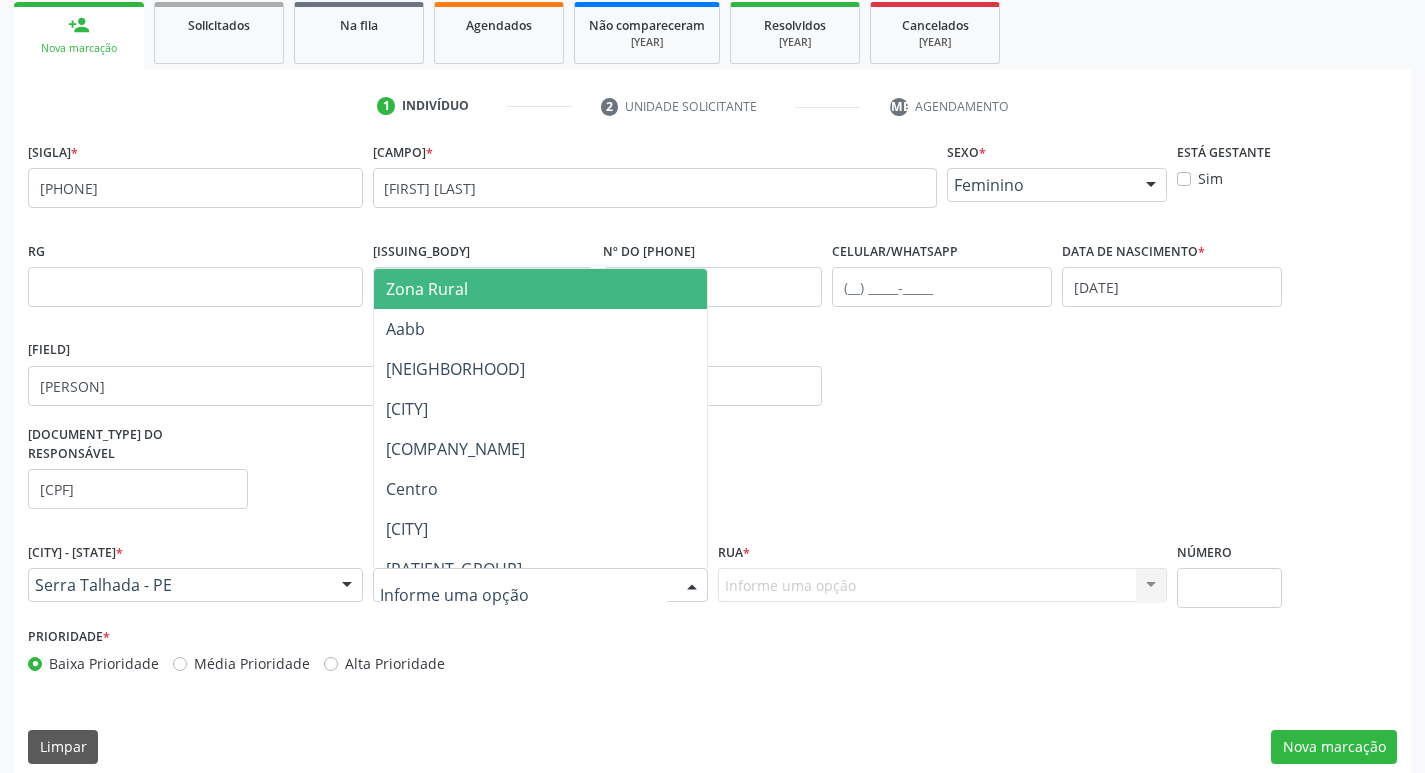 click at bounding box center [692, 586] 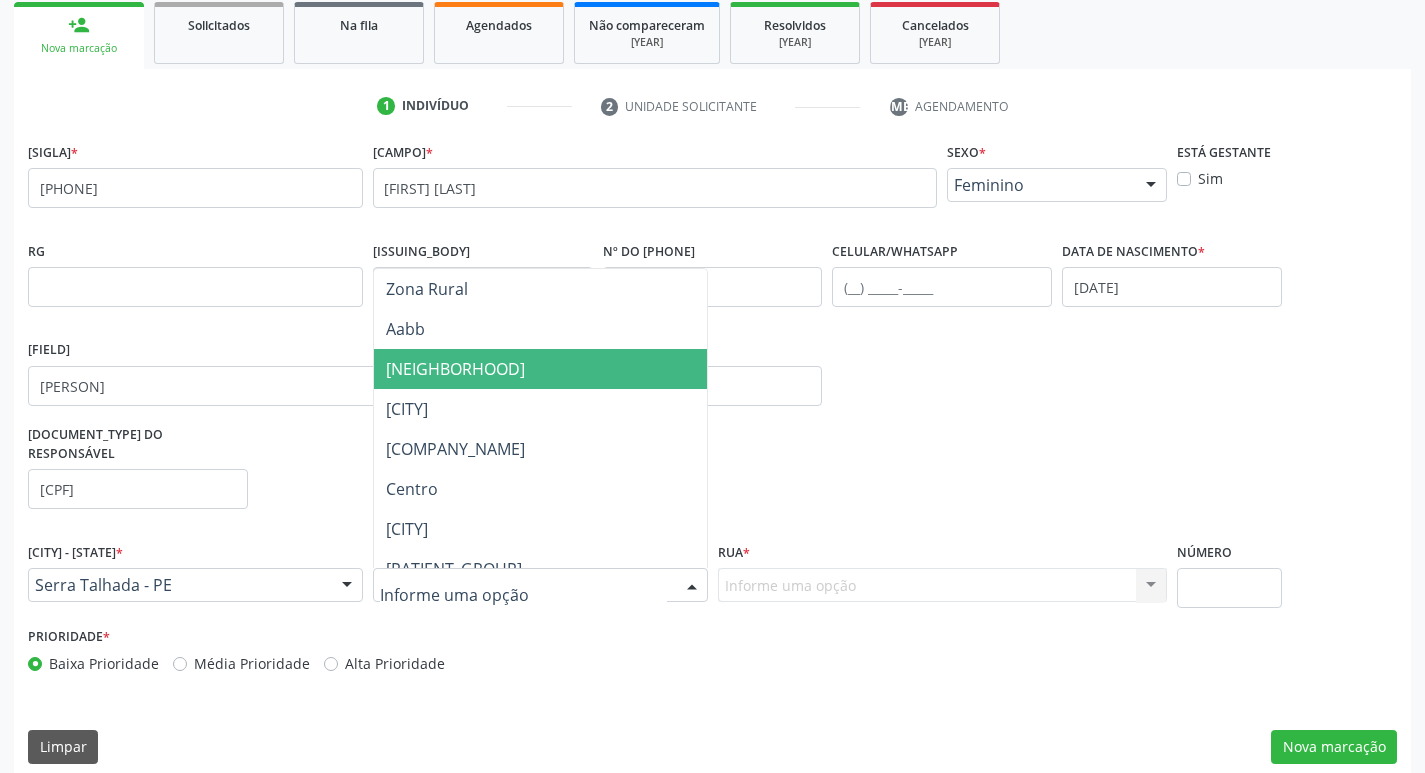 click on "[NEIGHBORHOOD]" at bounding box center [455, 369] 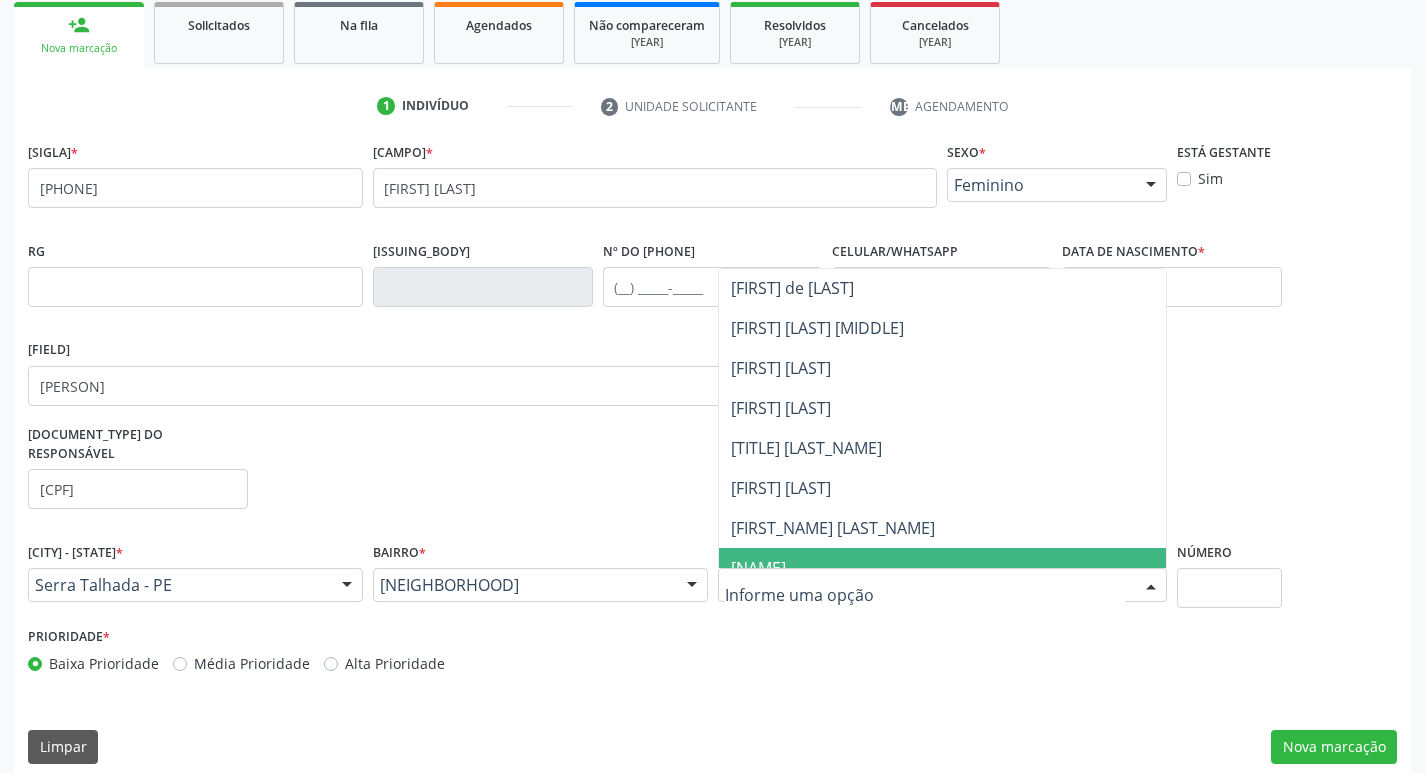scroll, scrollTop: 0, scrollLeft: 0, axis: both 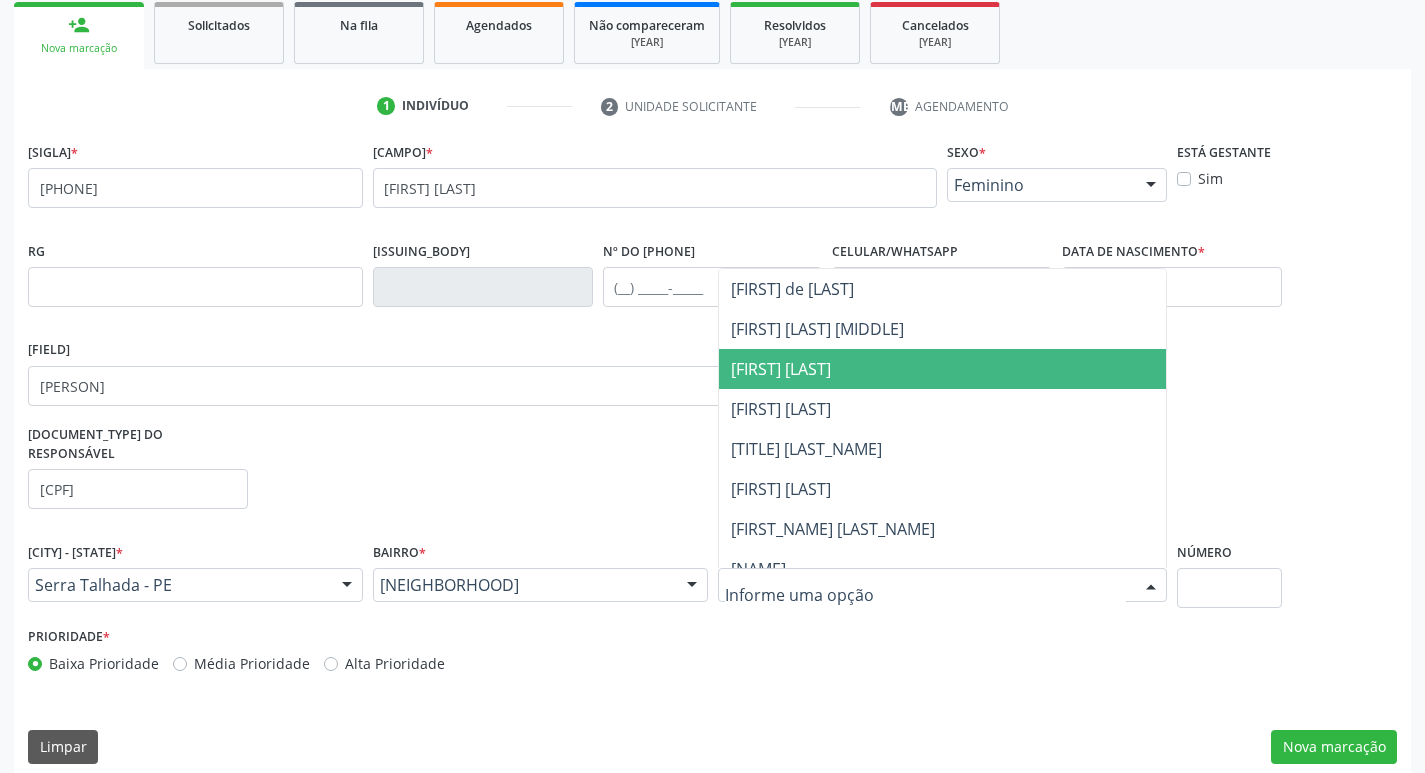 click on "[FIRST] [LAST]" at bounding box center [781, 369] 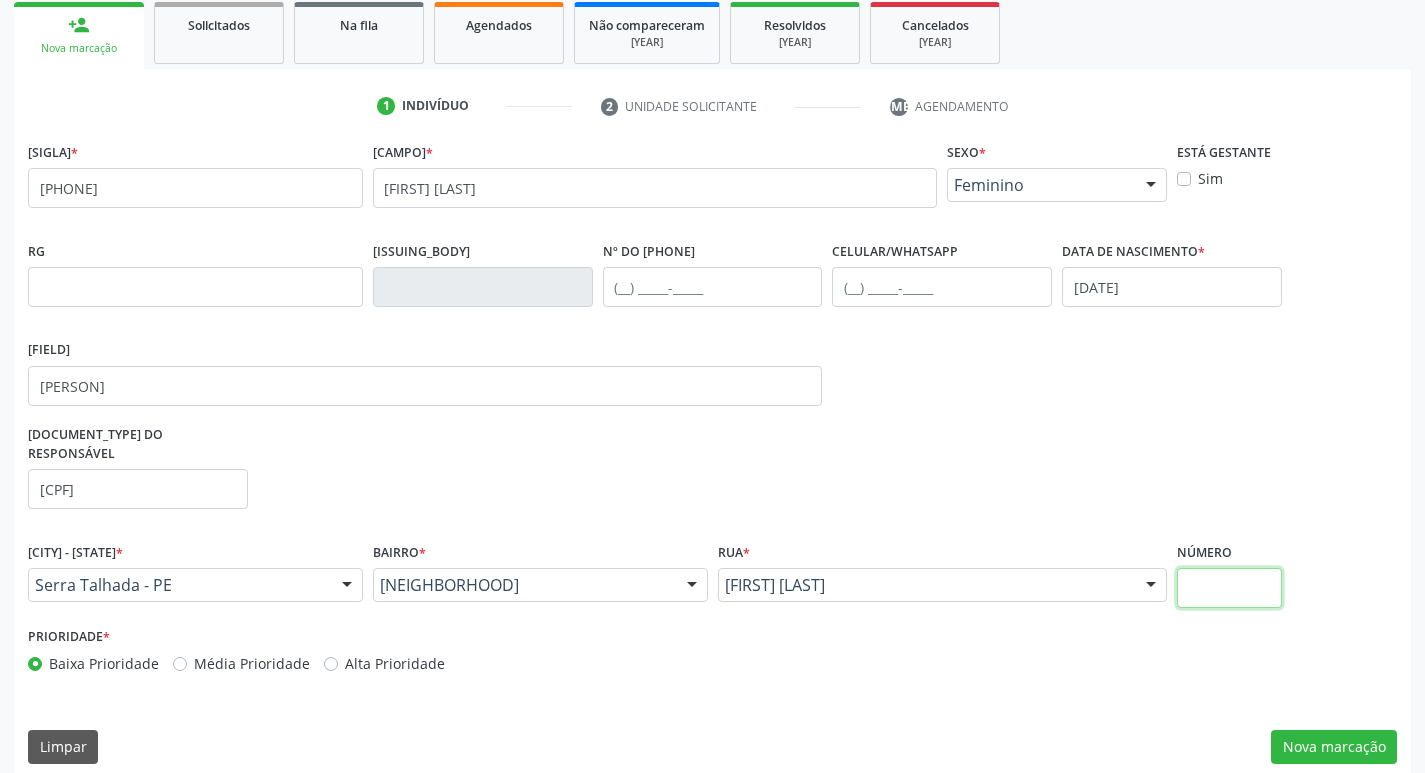 click at bounding box center [1229, 588] 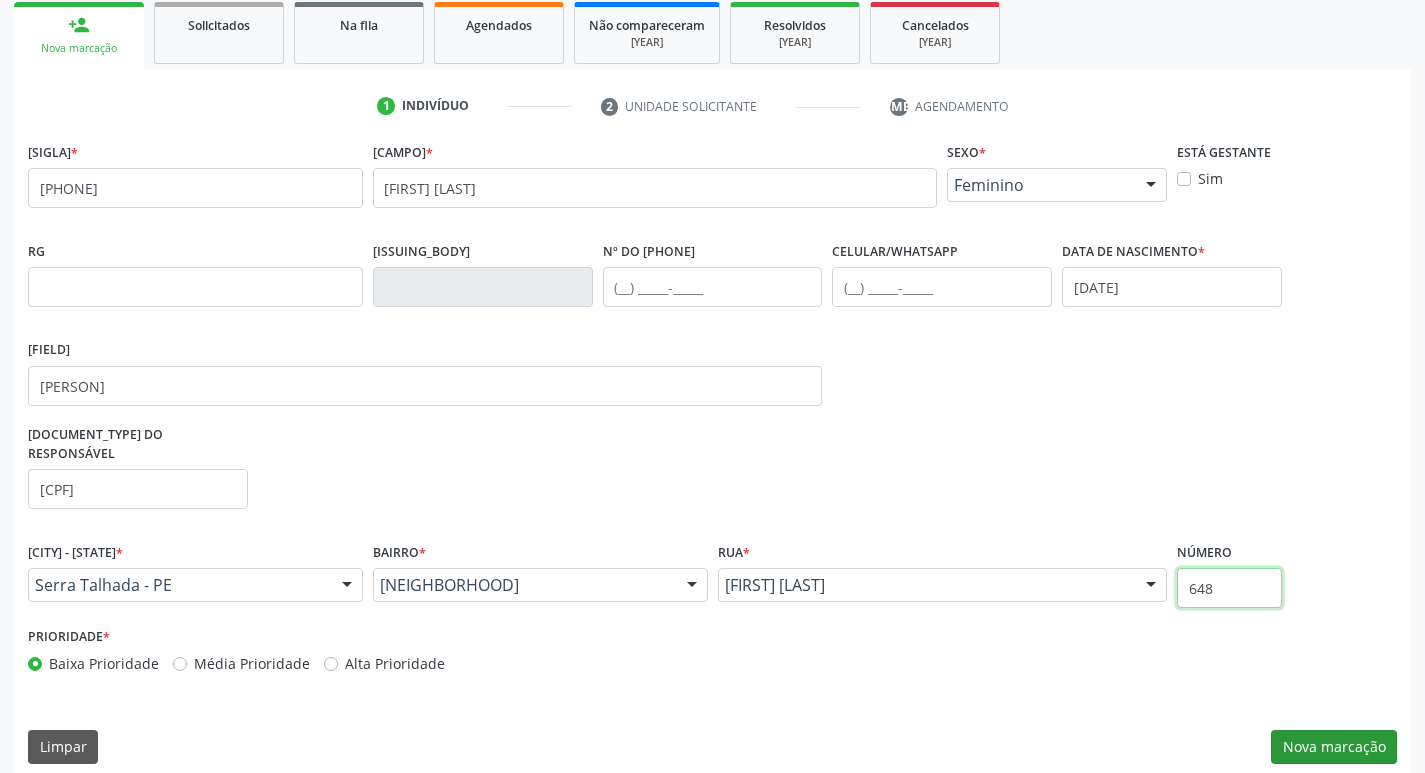type on "648" 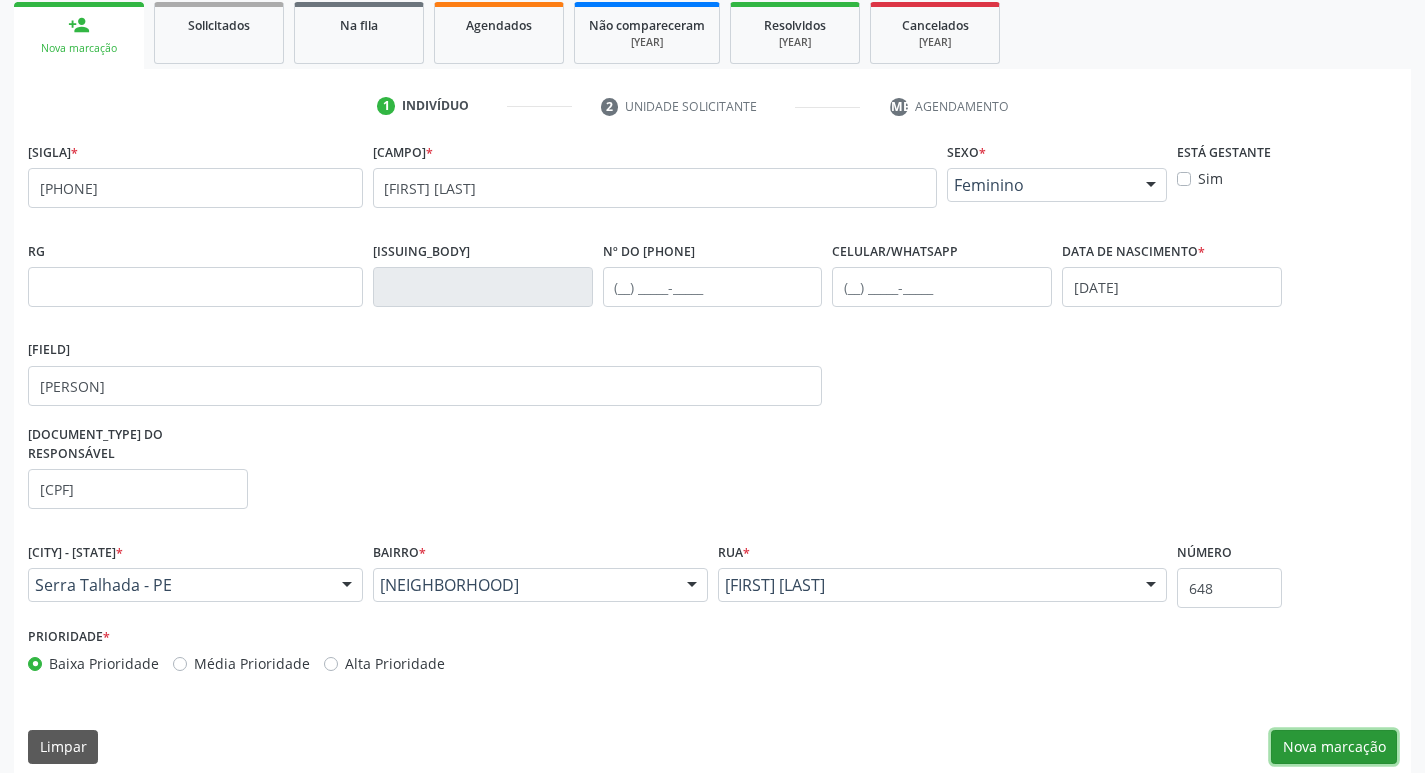 click on "Nova marcação" at bounding box center (1334, 747) 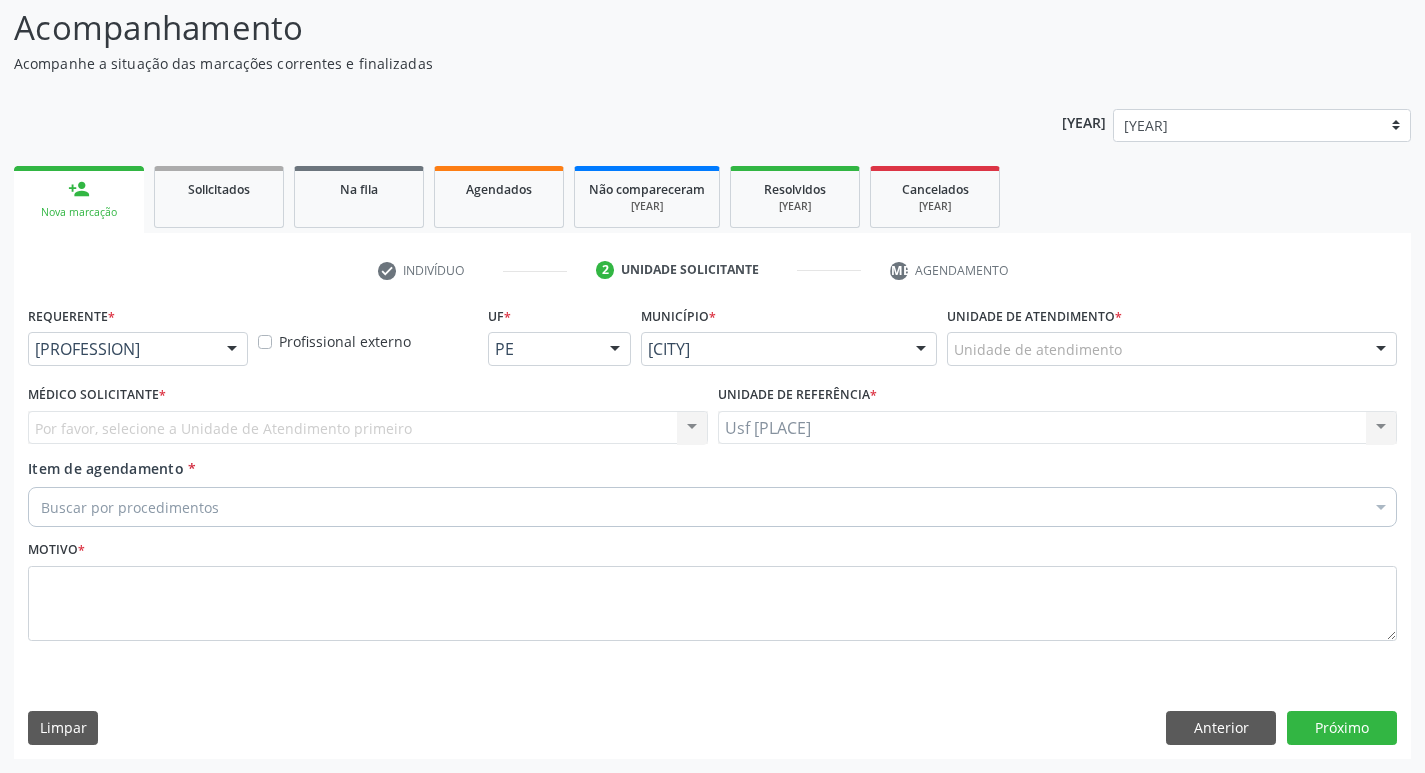 scroll, scrollTop: 133, scrollLeft: 0, axis: vertical 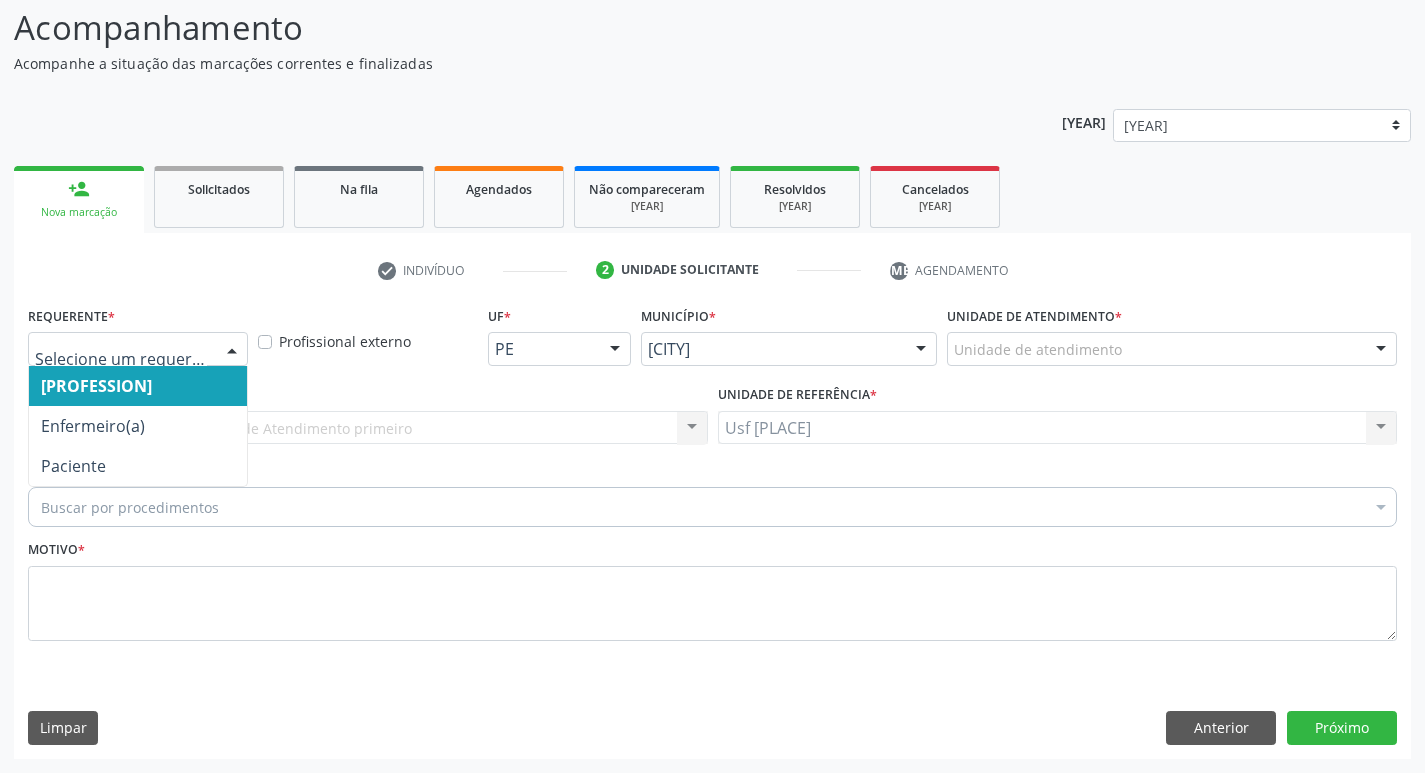click at bounding box center (232, 350) 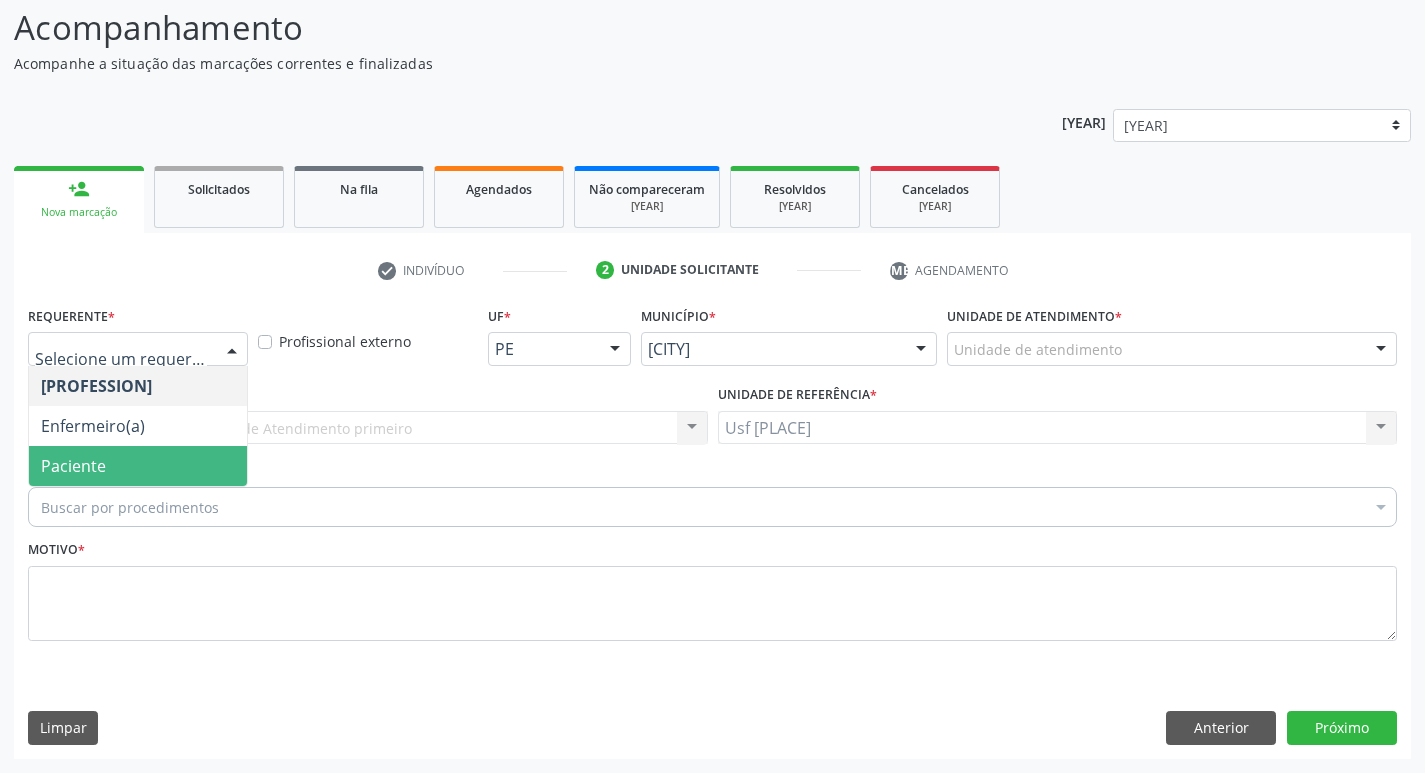 click on "Paciente" at bounding box center (138, 466) 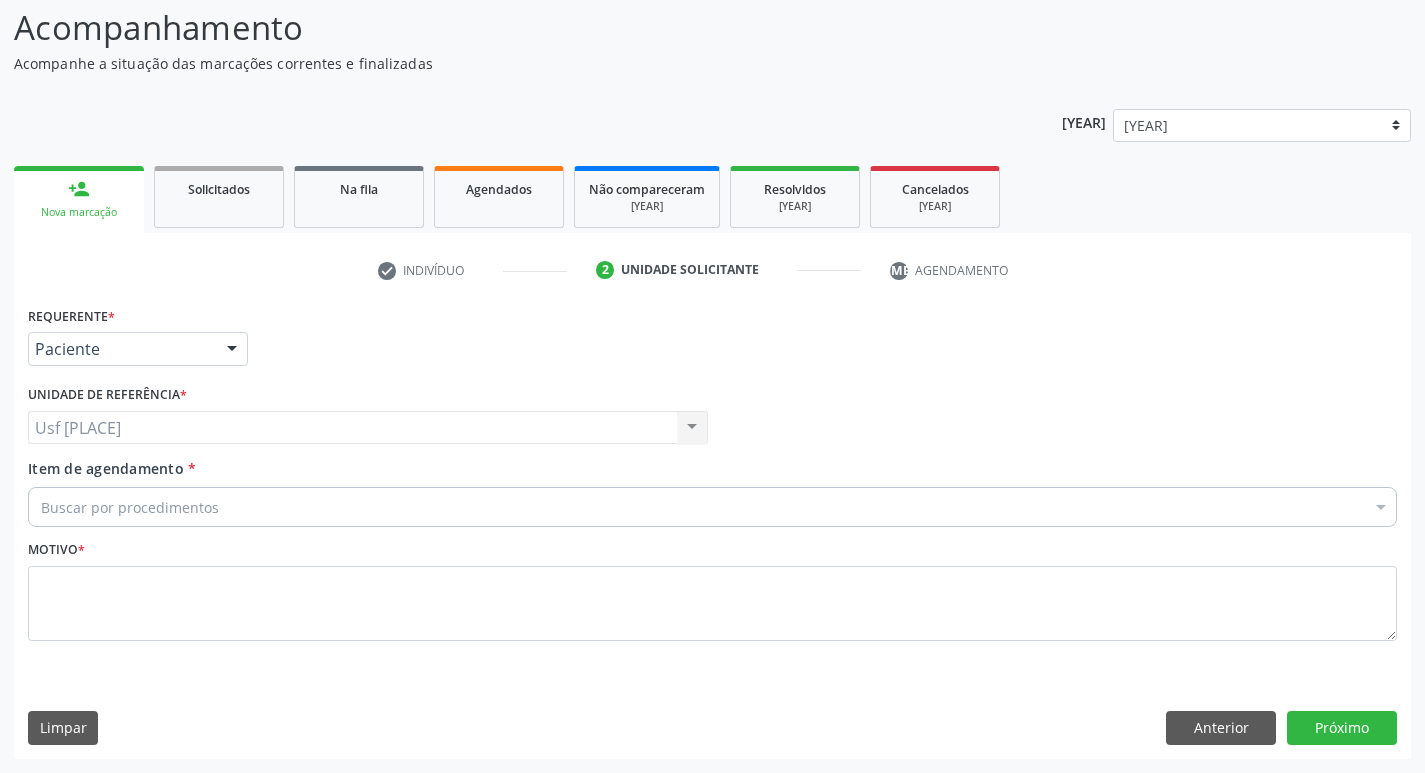 click on "Buscar por procedimentos" at bounding box center (712, 507) 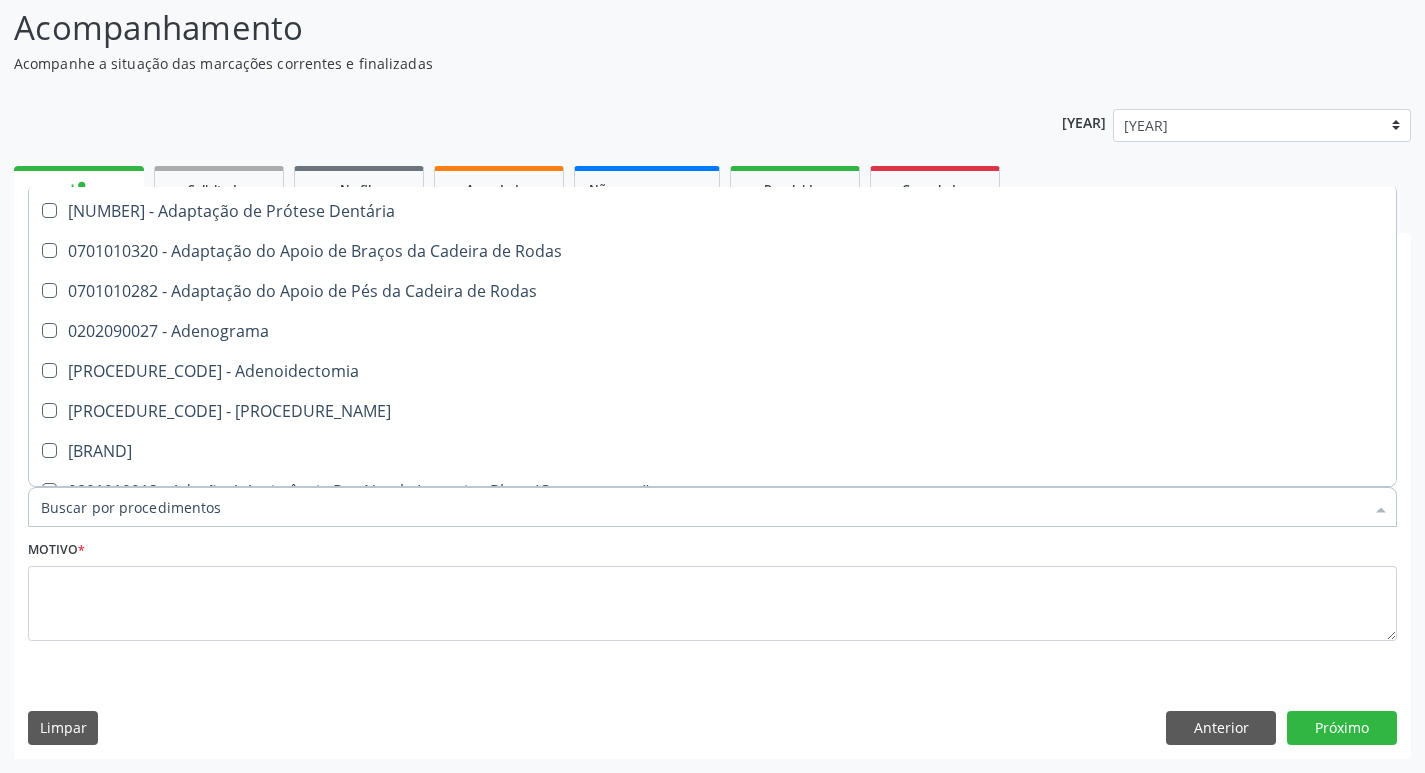 scroll, scrollTop: 3700, scrollLeft: 0, axis: vertical 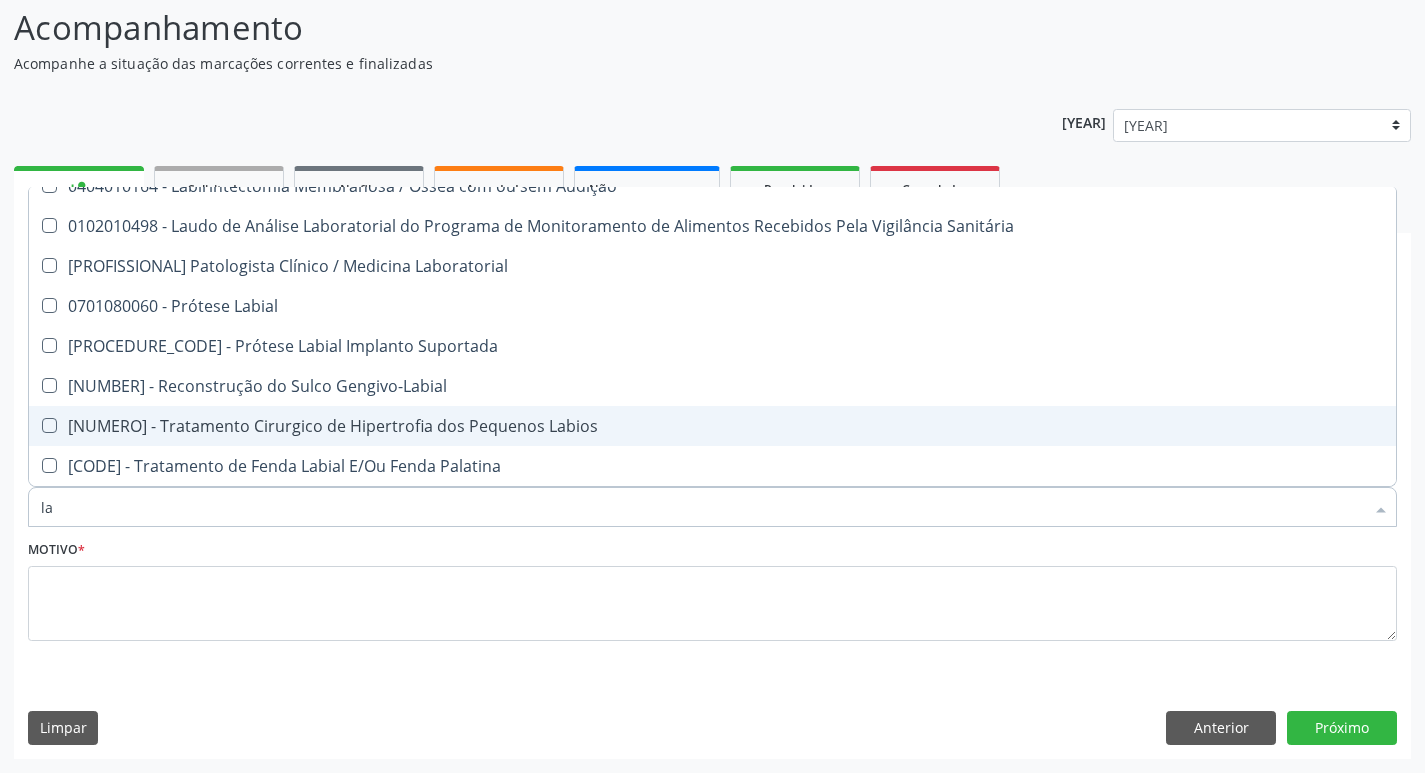 type on "lab" 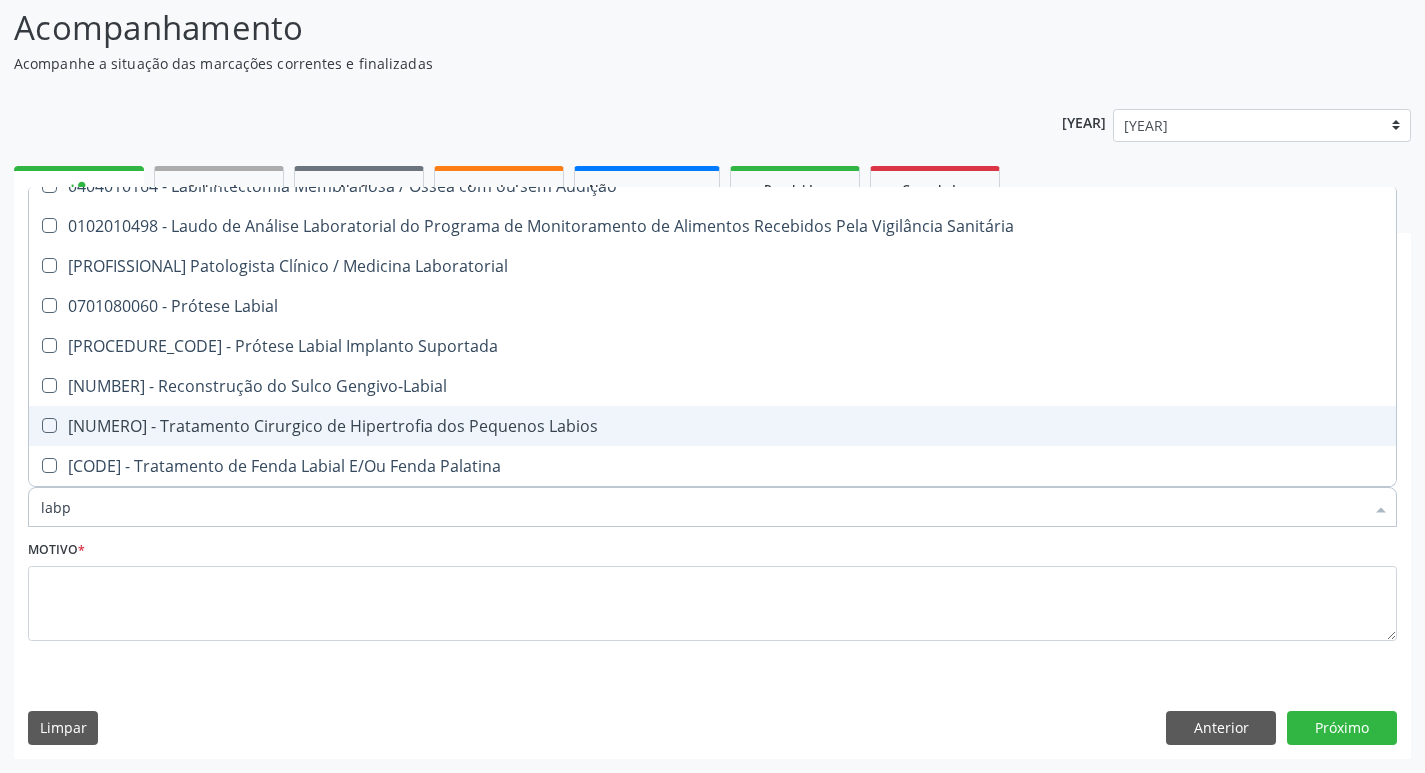 scroll, scrollTop: 0, scrollLeft: 0, axis: both 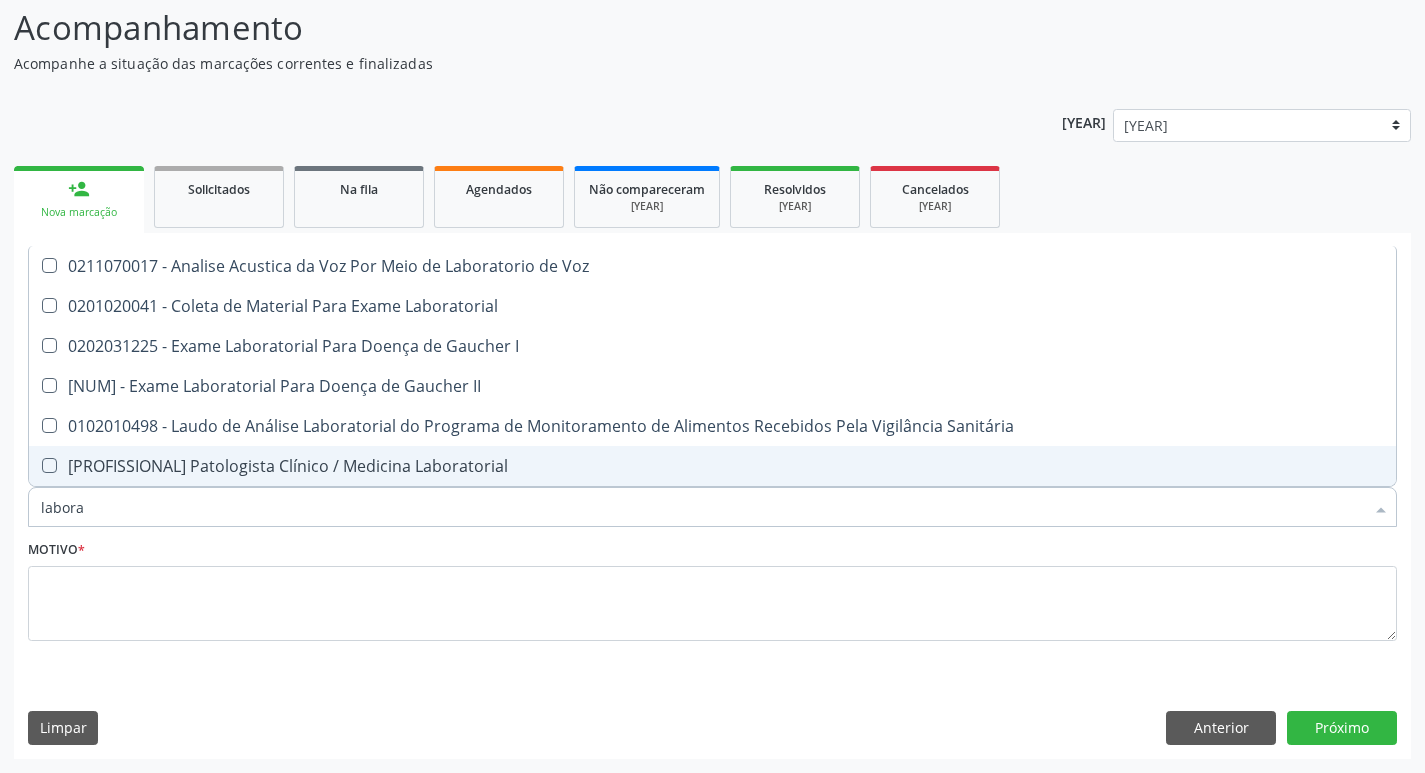 drag, startPoint x: 114, startPoint y: 509, endPoint x: 36, endPoint y: 510, distance: 78.00641 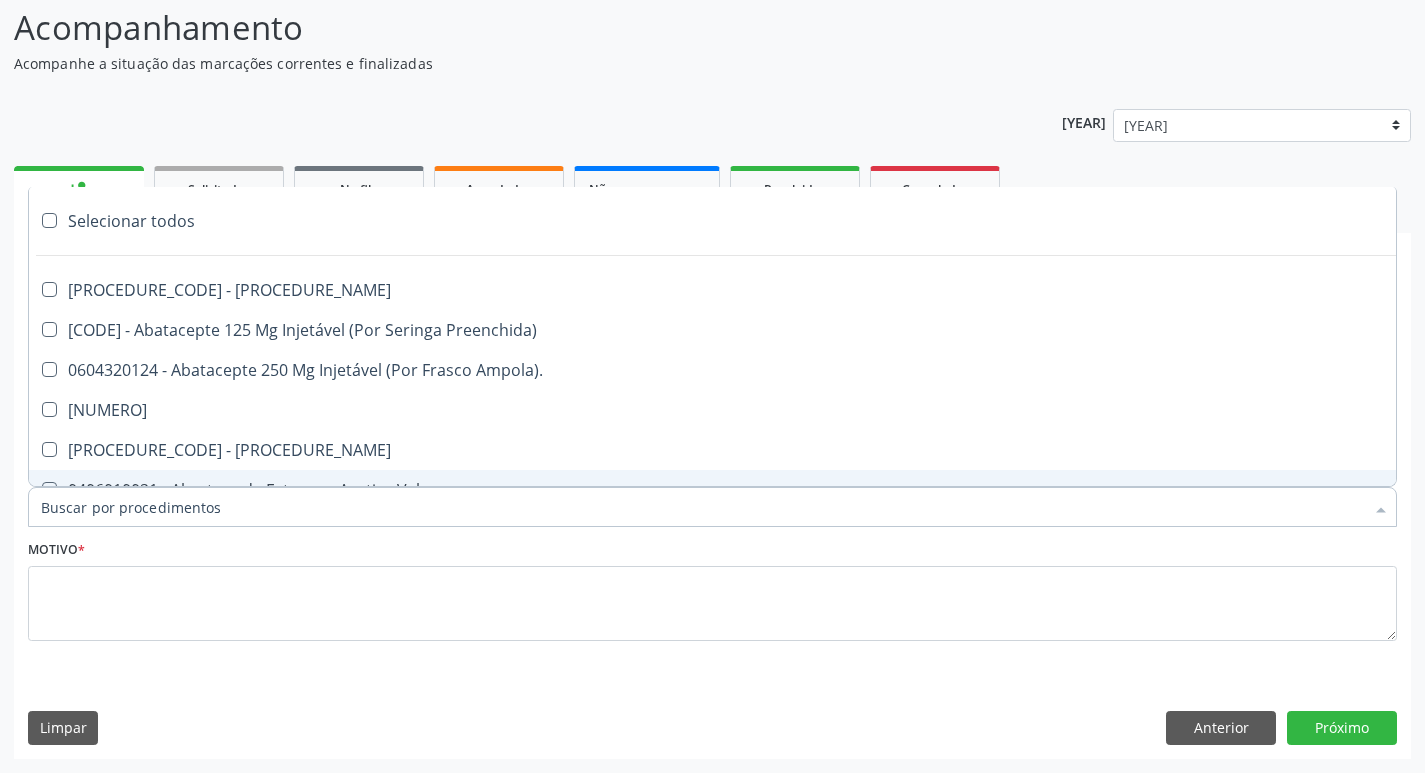 click on "Item de agendamento
*" at bounding box center (702, 507) 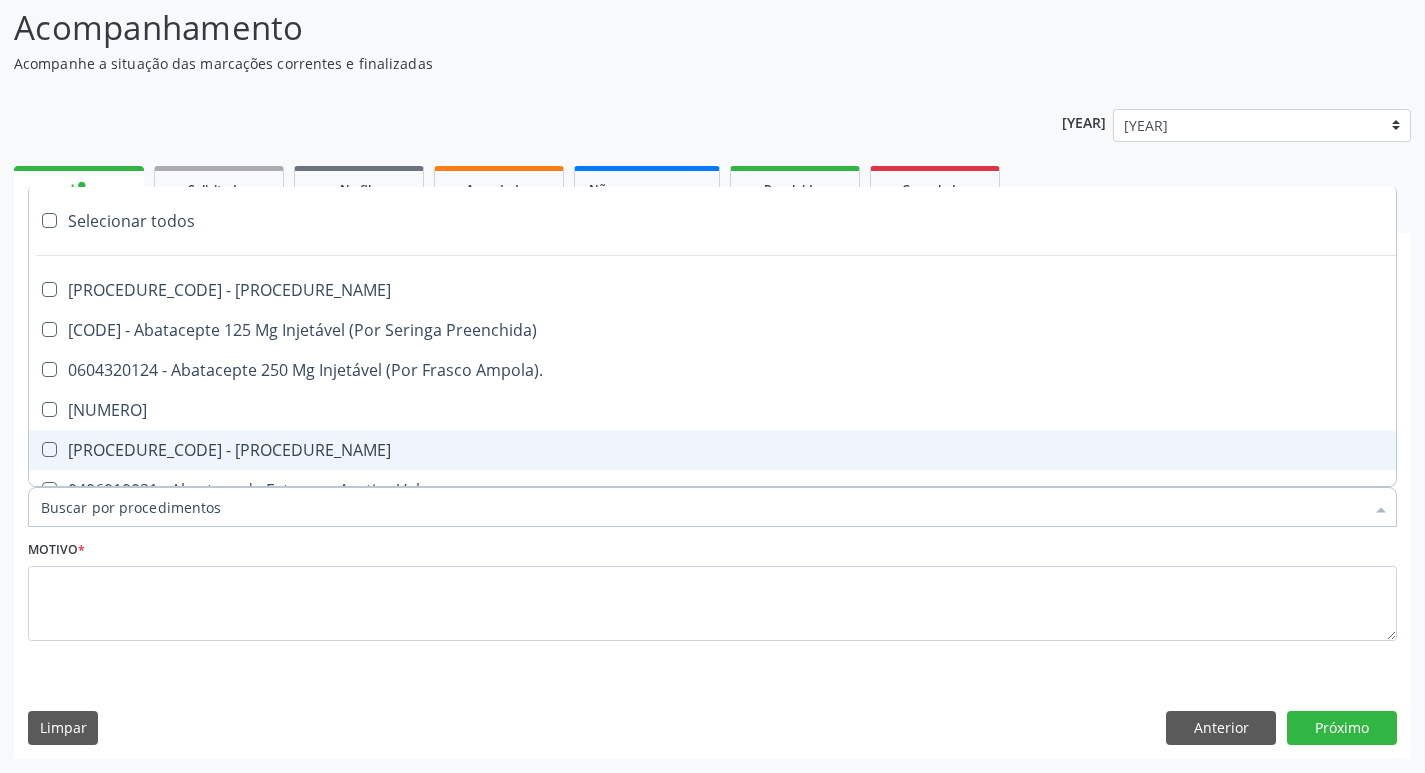 click on "Item de agendamento
*" at bounding box center (702, 507) 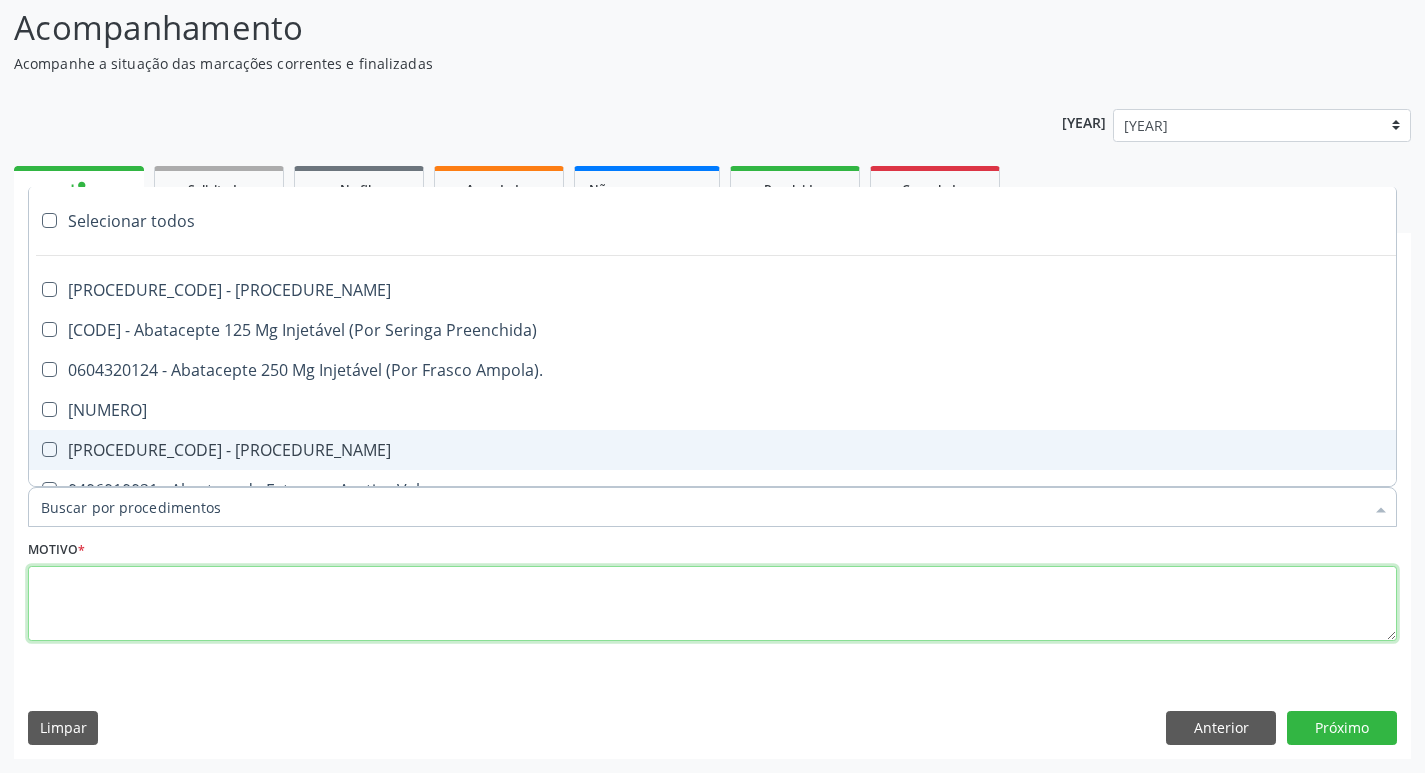 click at bounding box center (712, 604) 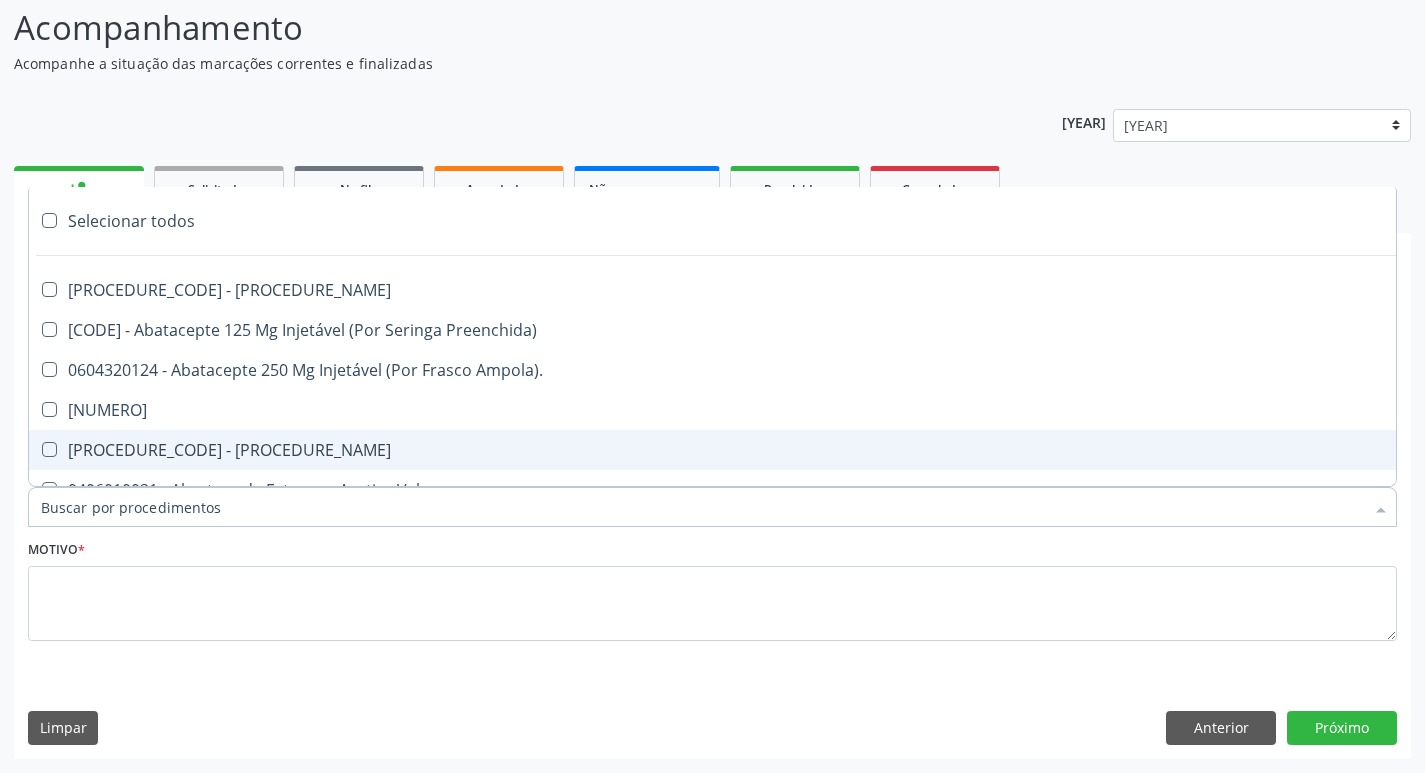 click on "Item de agendamento
*" at bounding box center (702, 507) 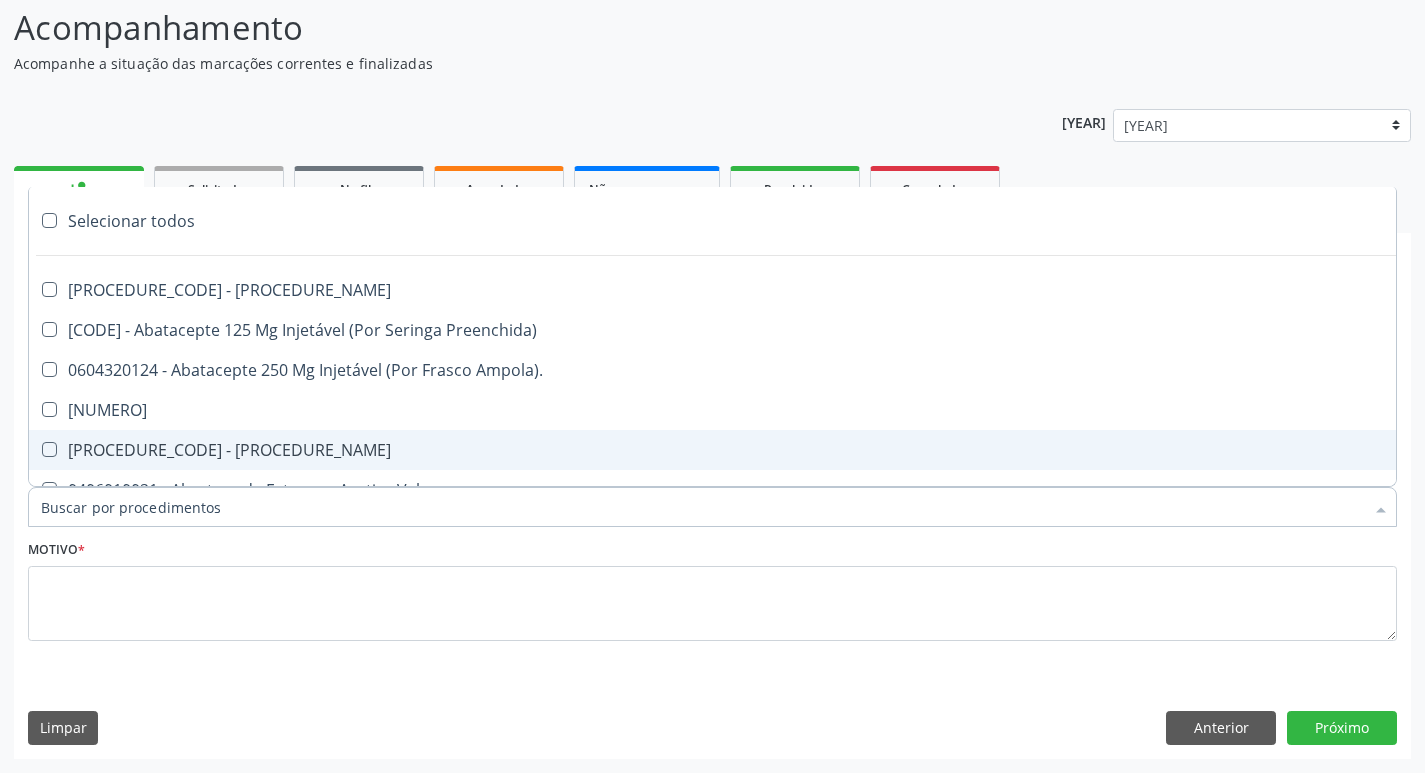 click on "Item de agendamento
*" at bounding box center [702, 507] 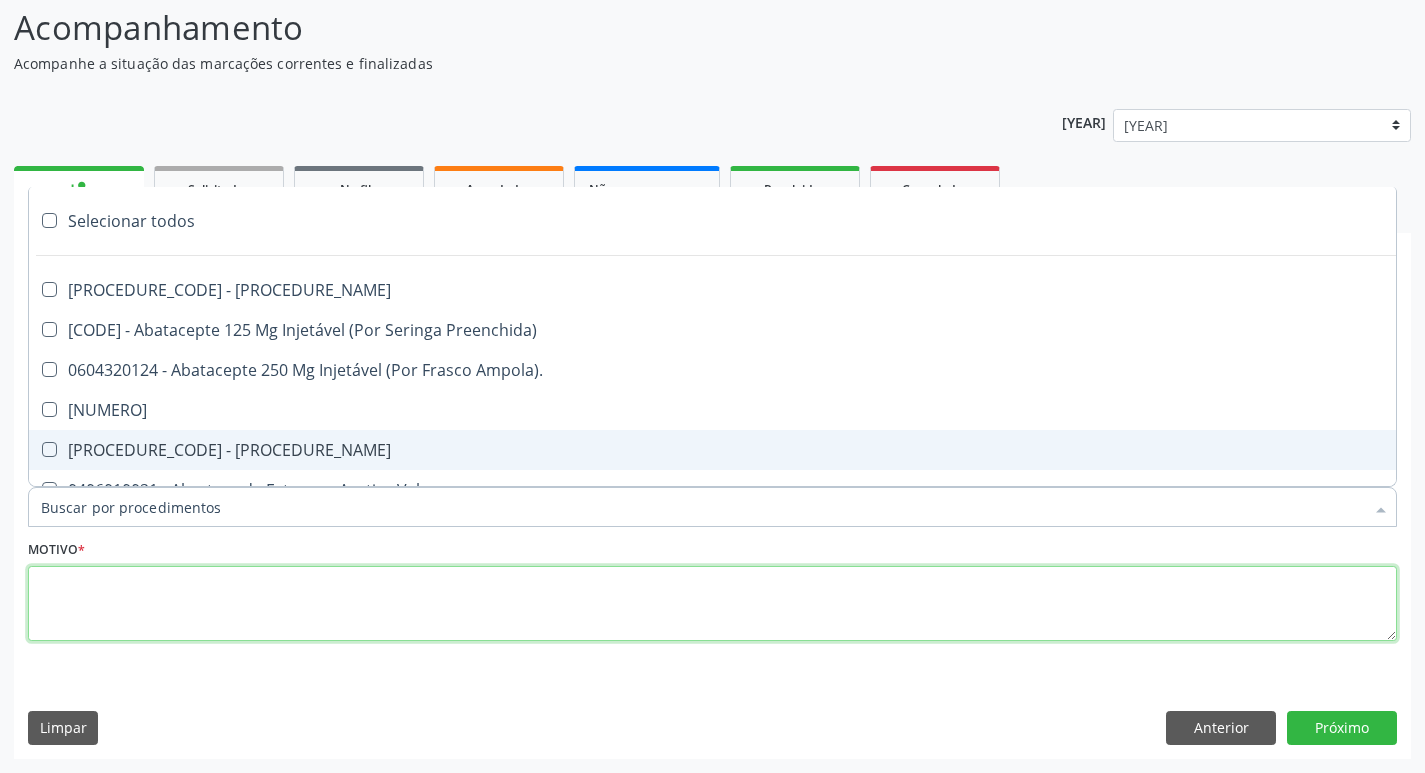 click at bounding box center (712, 604) 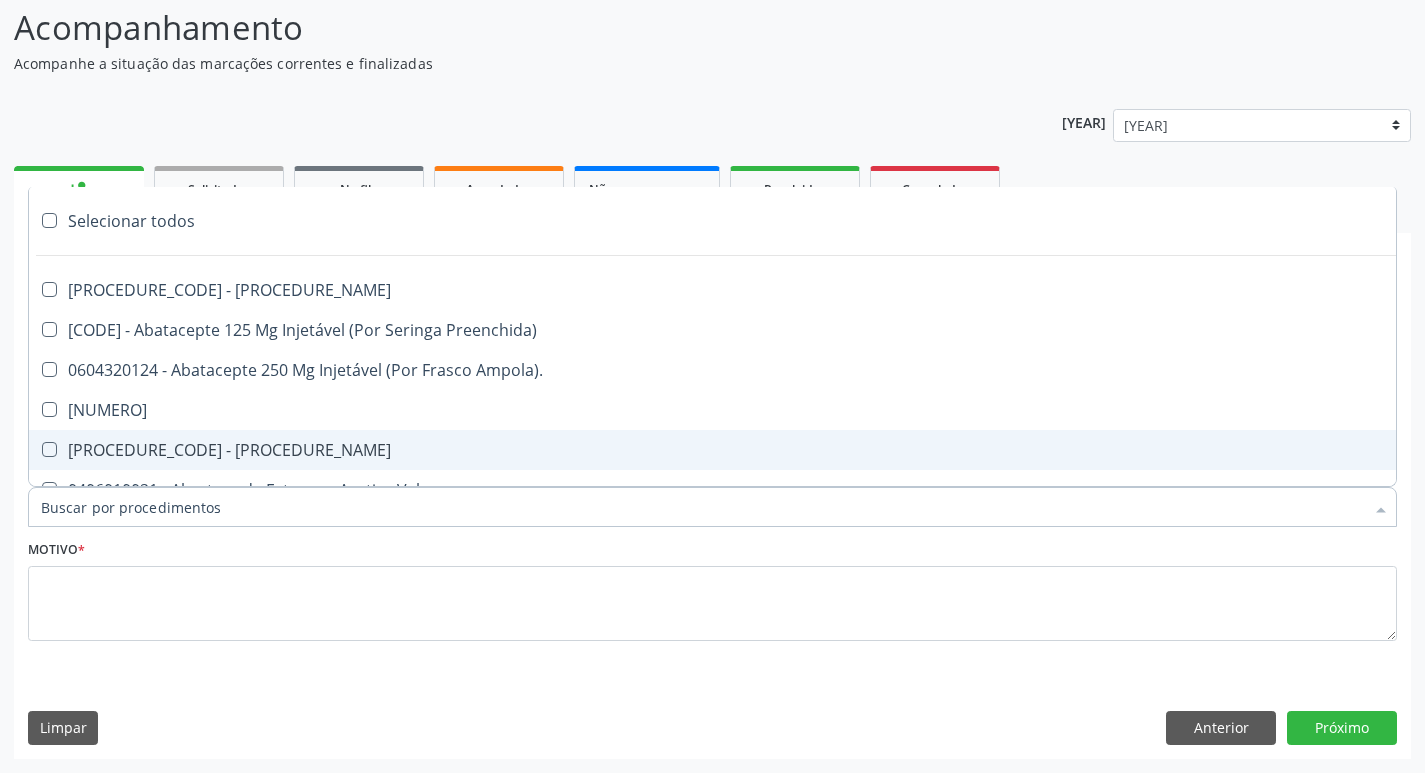 click on "Item de agendamento
*" at bounding box center (702, 507) 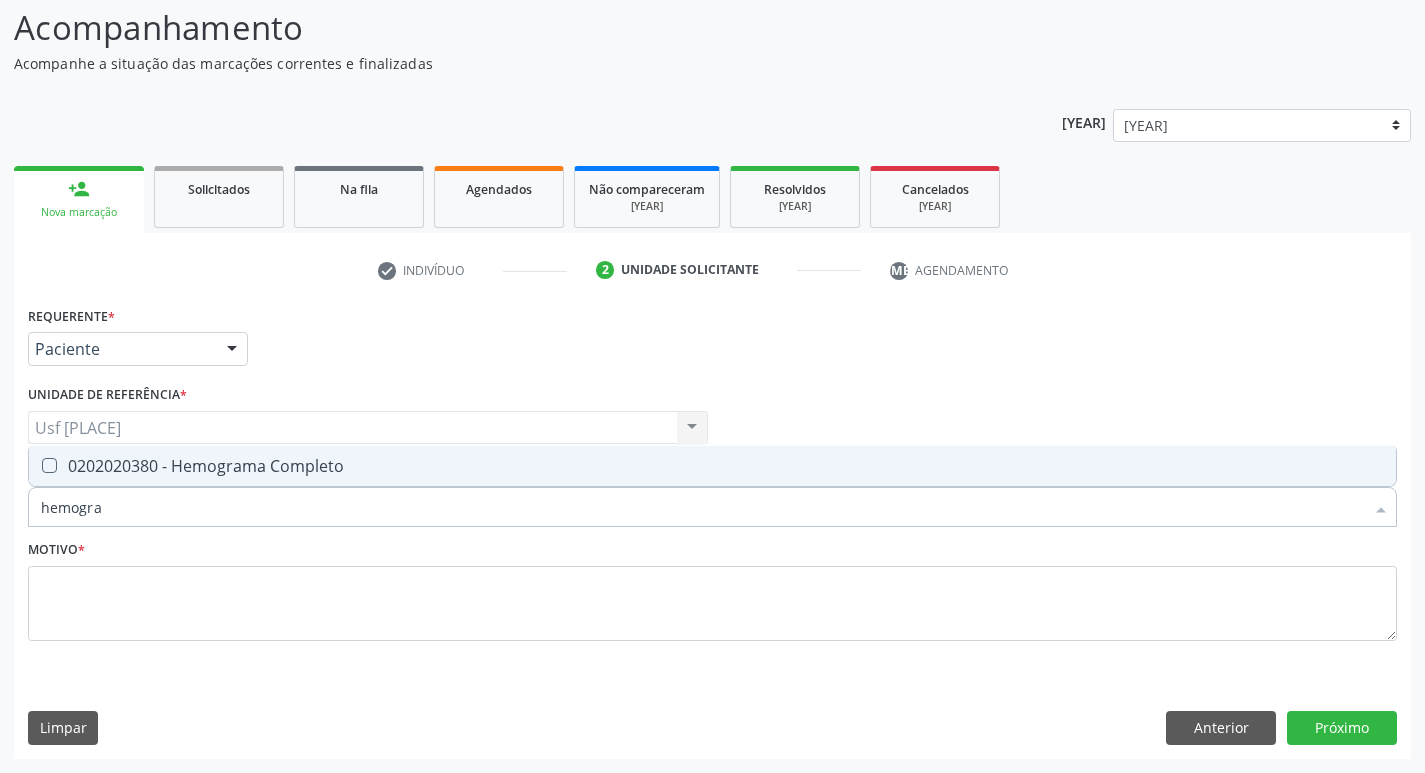 click on "hemogra" at bounding box center (702, 507) 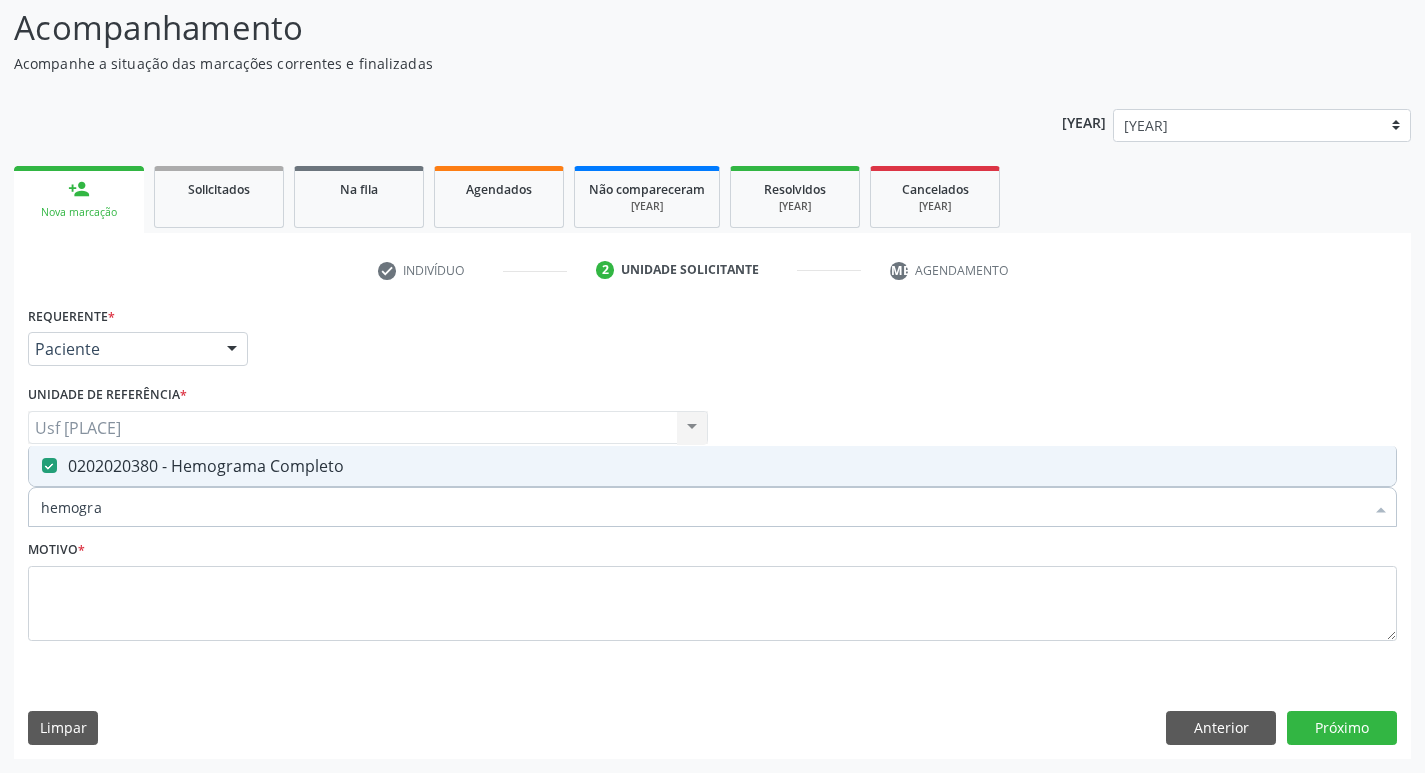 click on "hemogra" at bounding box center (702, 507) 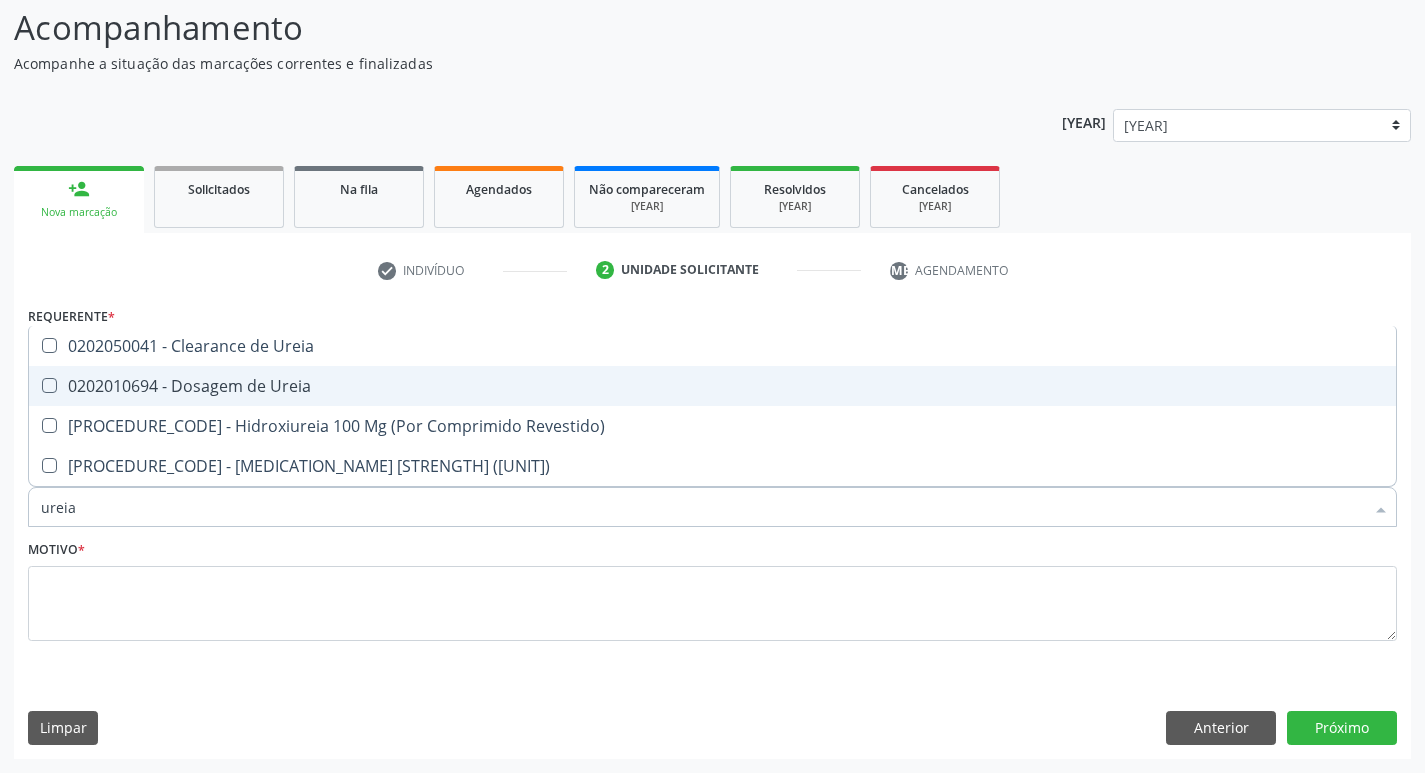 click on "0202010694 - Dosagem de Ureia" at bounding box center [712, 386] 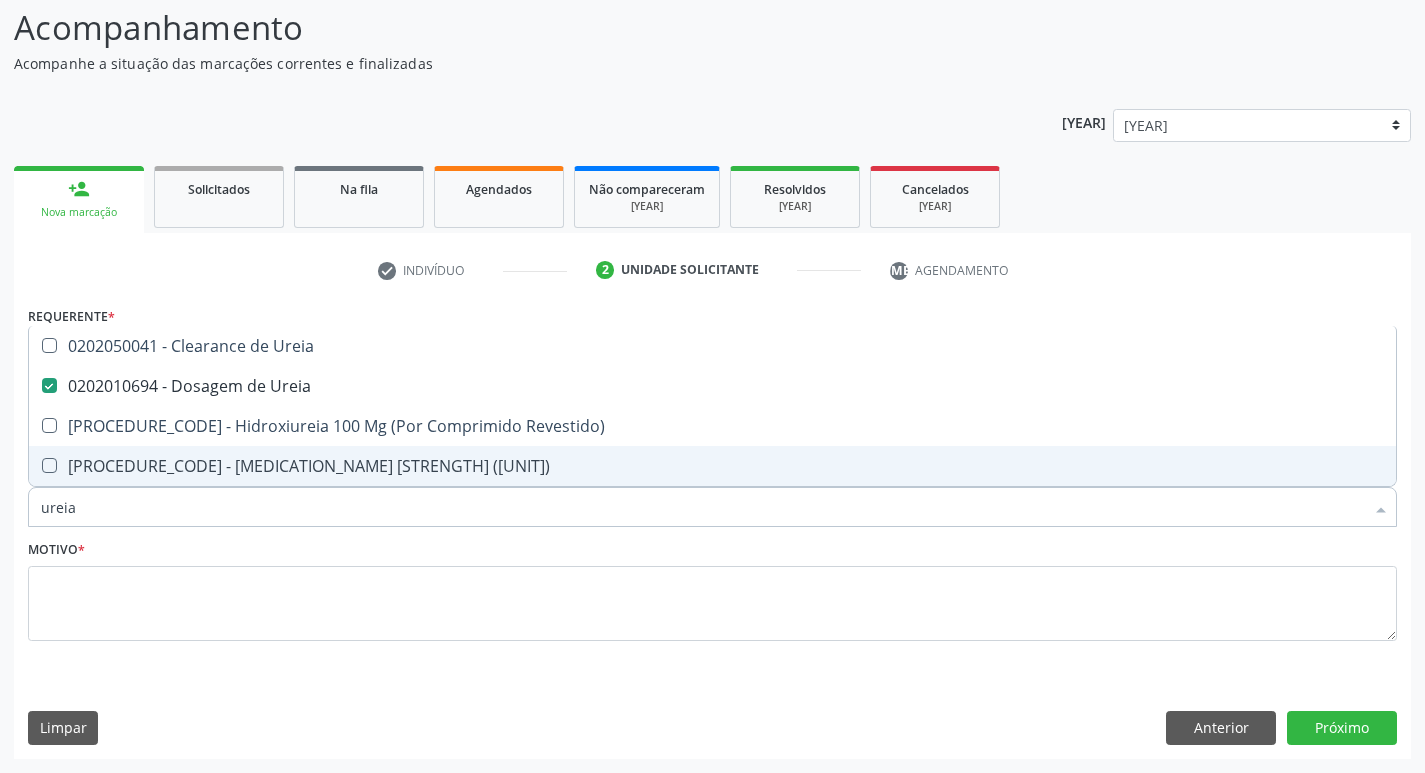 click on "ureia" at bounding box center [702, 507] 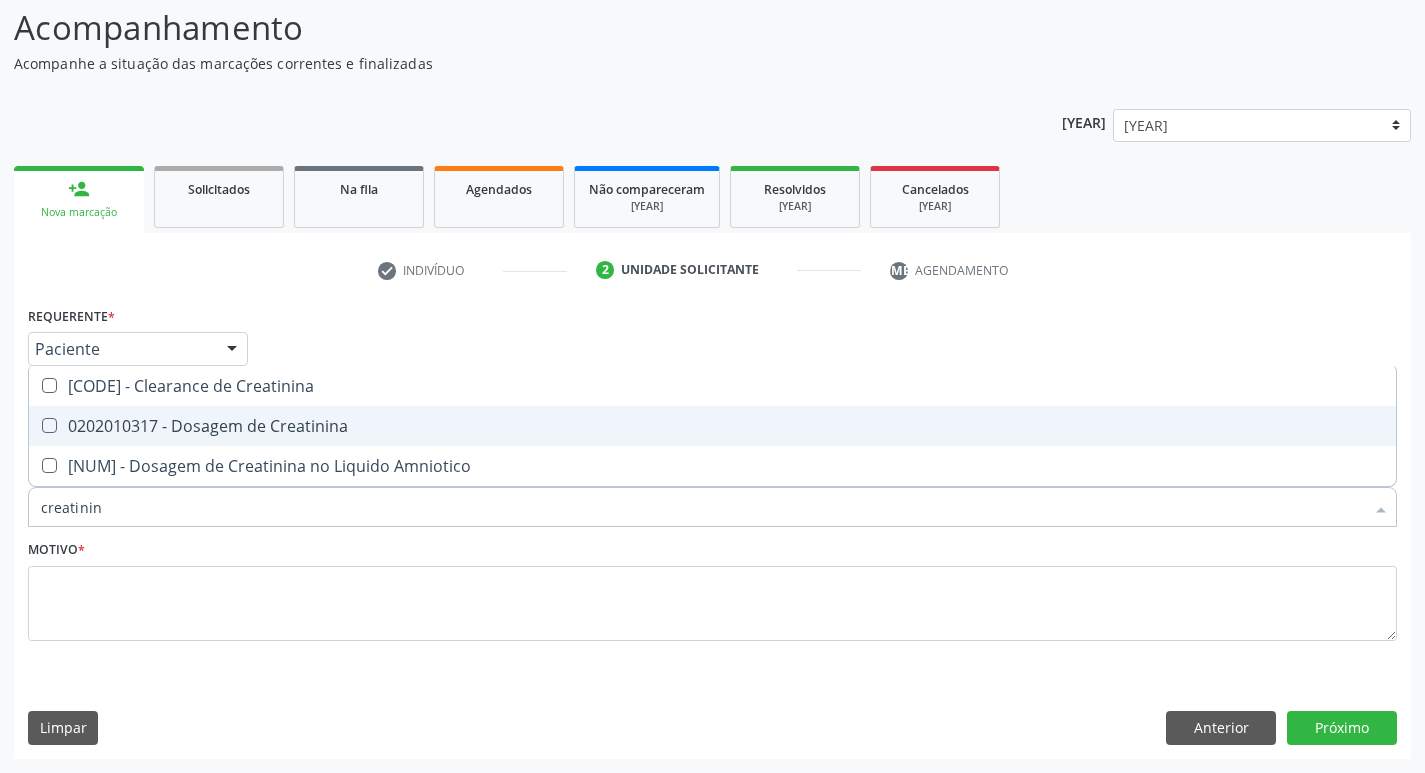 click on "0202010317 - Dosagem de Creatinina" at bounding box center (712, 426) 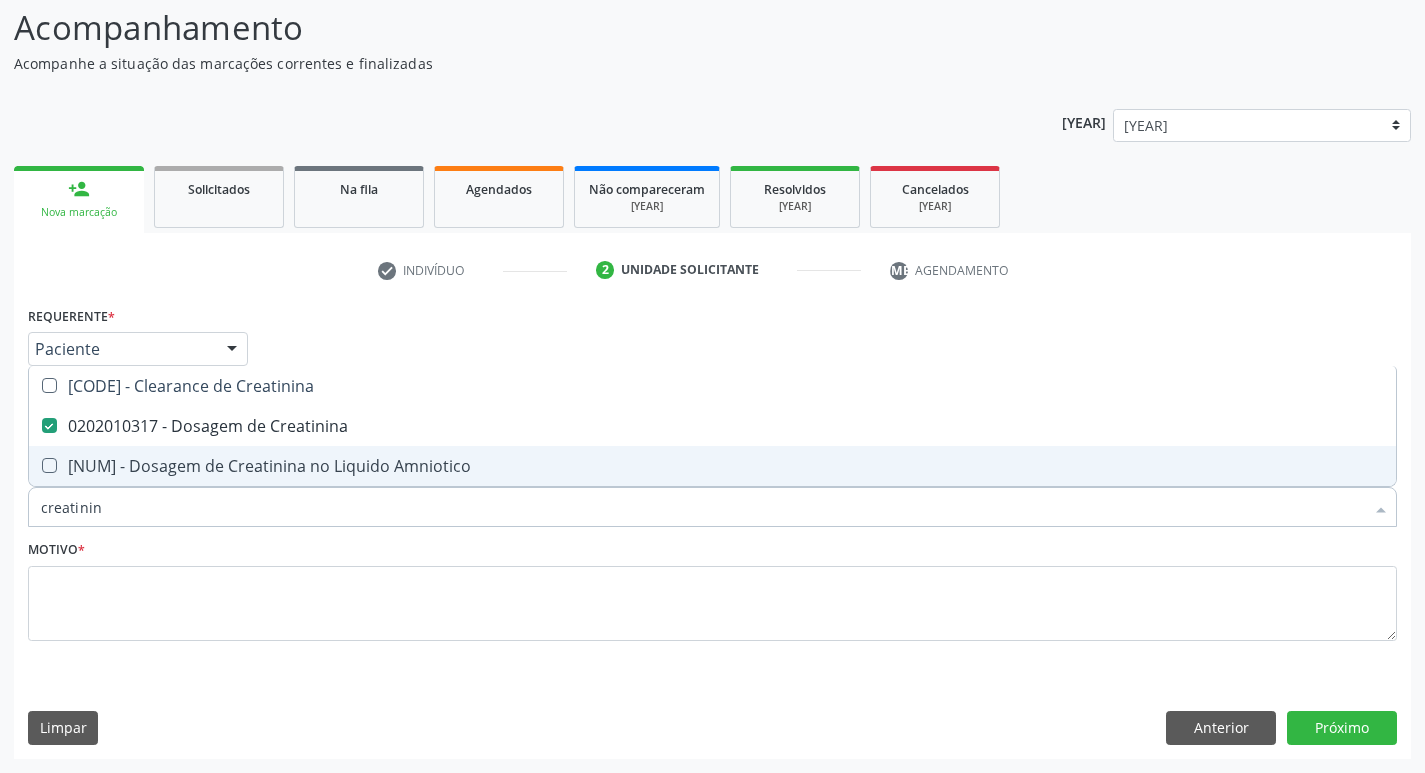 click on "creatinin" at bounding box center (702, 507) 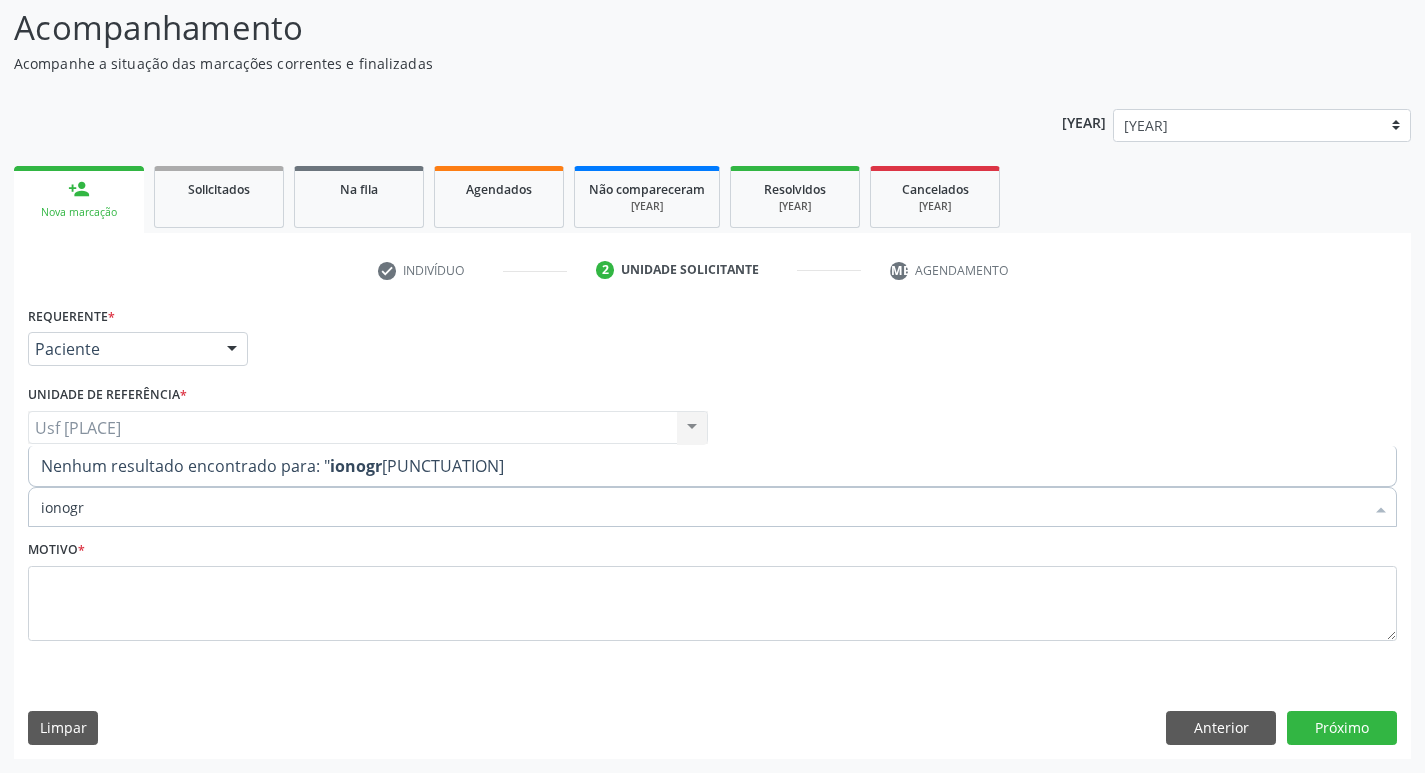 click on "ionogr" at bounding box center [702, 507] 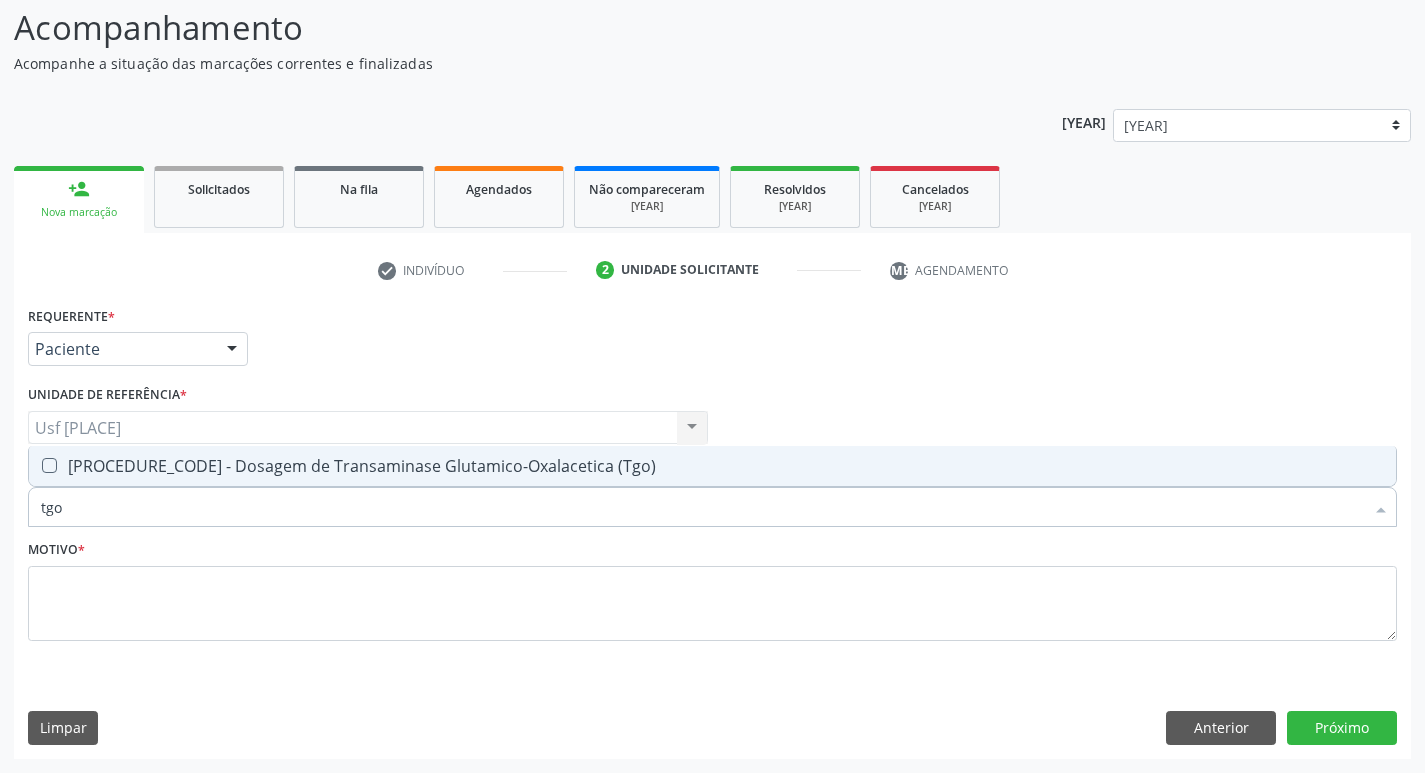 click on "[PROCEDURE_CODE] - Dosagem de Transaminase Glutamico-Oxalacetica (Tgo)" at bounding box center (712, 466) 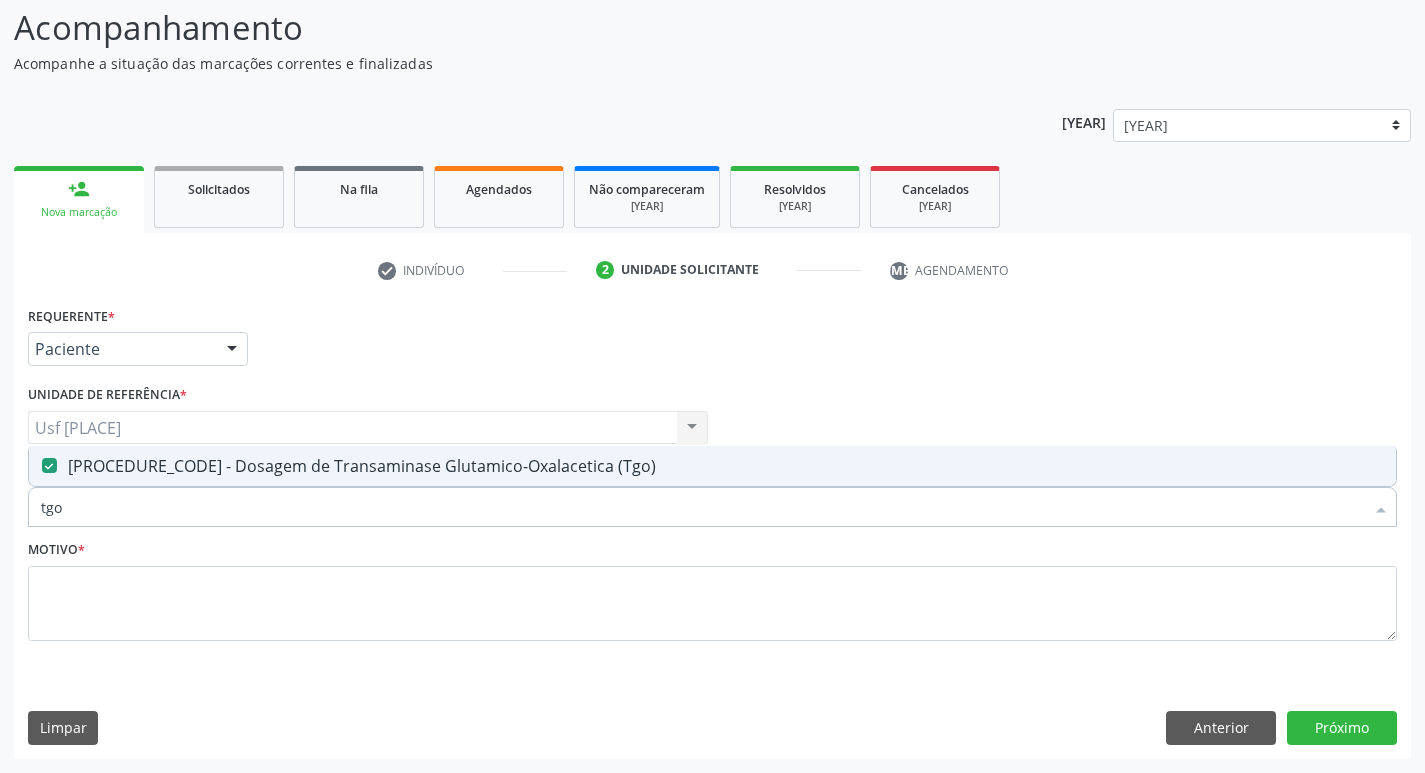 click on "tgo" at bounding box center [702, 507] 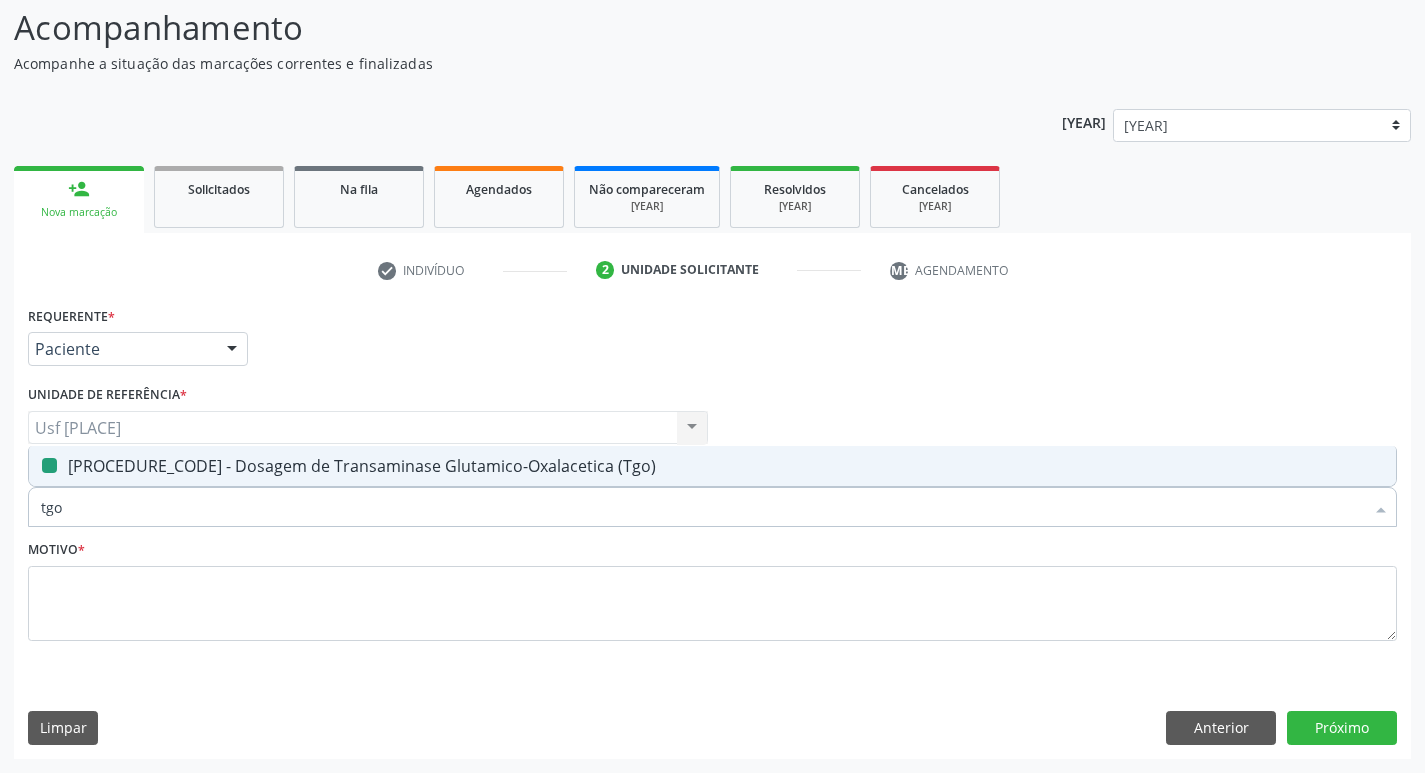 type on "g" 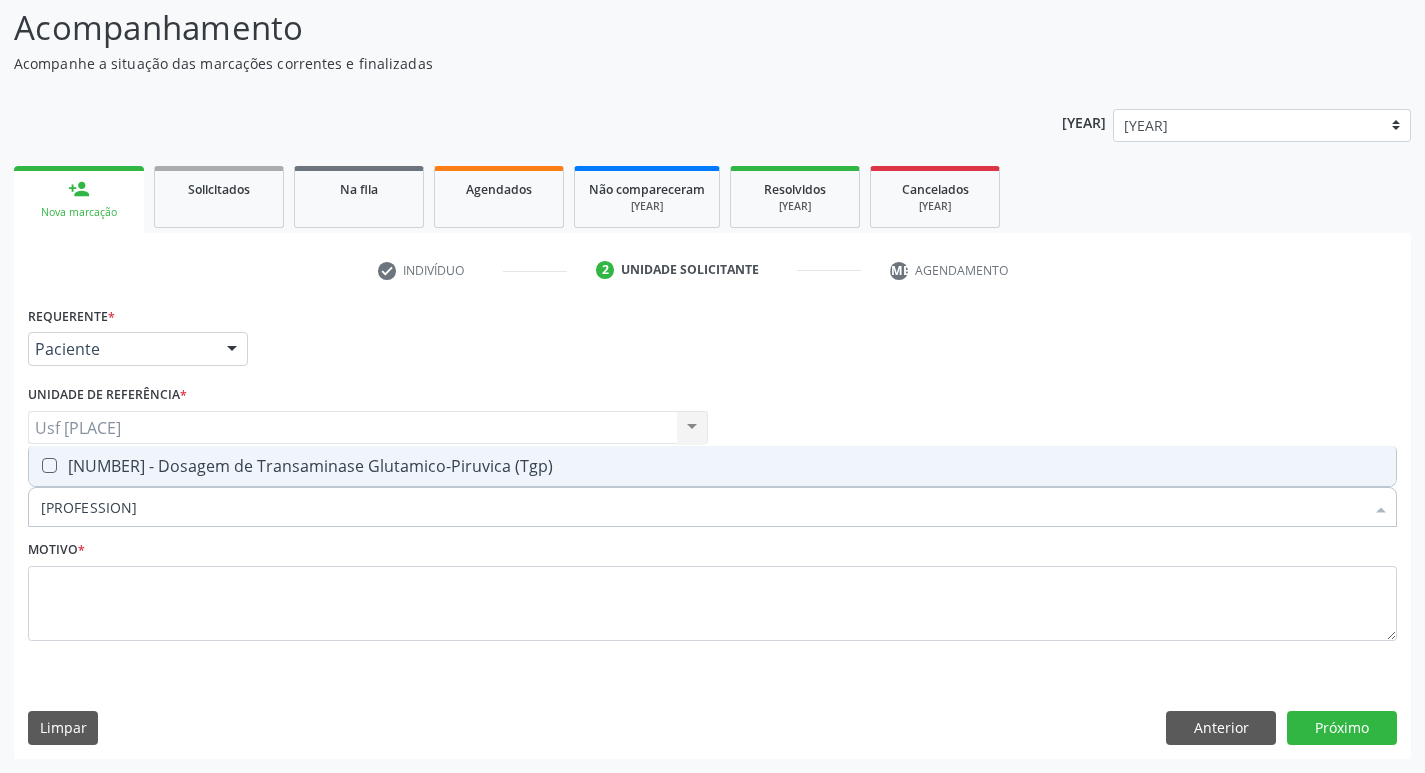 click on "[NUMBER] - Dosagem de Transaminase Glutamico-Piruvica (Tgp)" at bounding box center [712, 466] 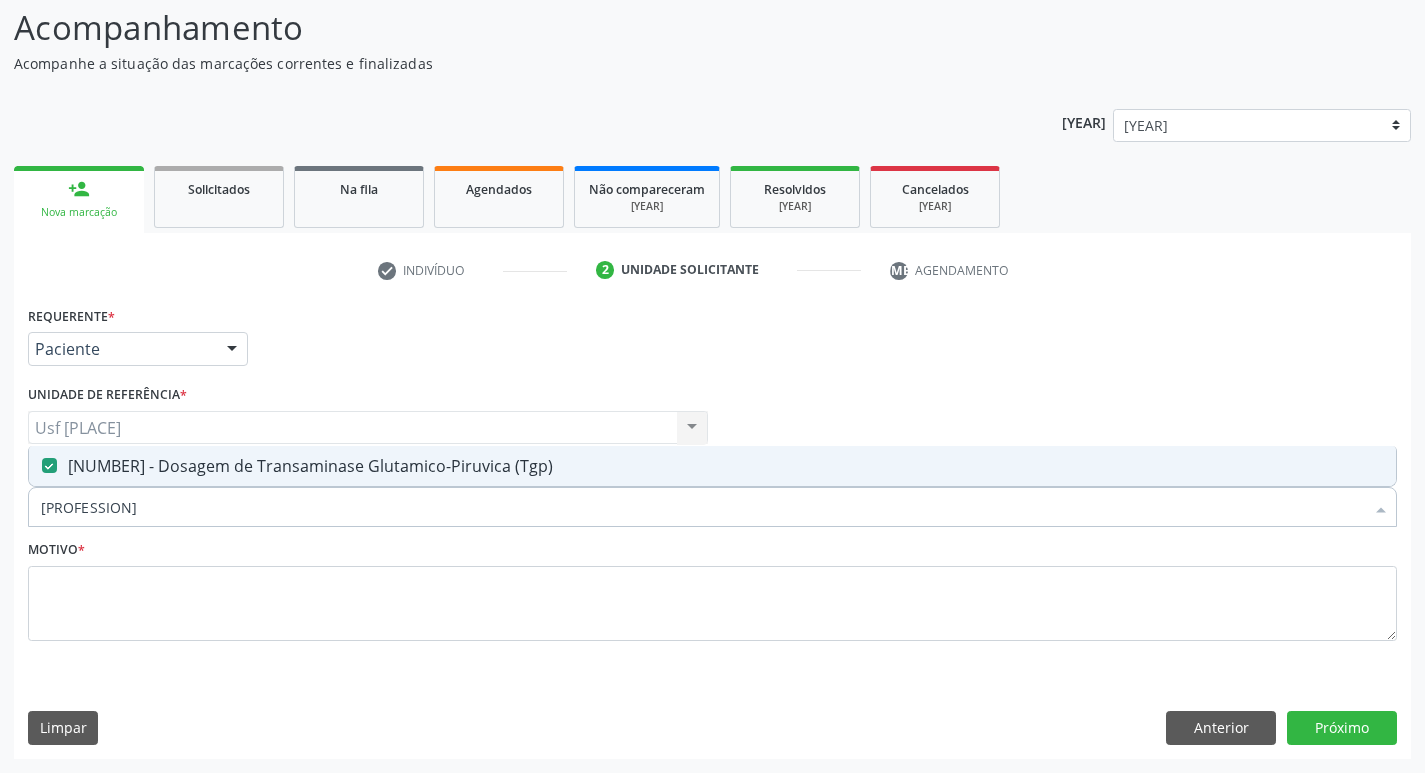 click on "[PROFESSION]" at bounding box center [702, 507] 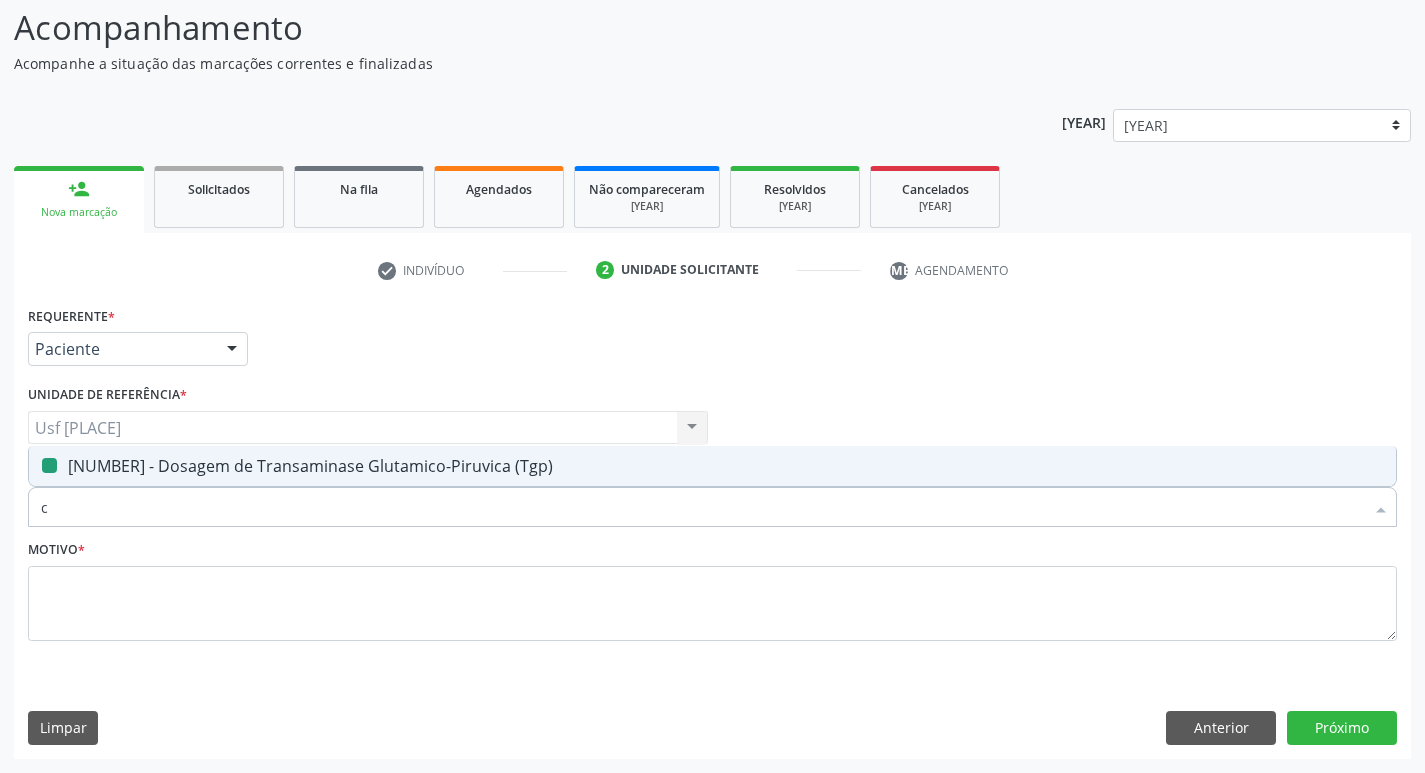 type on "ce" 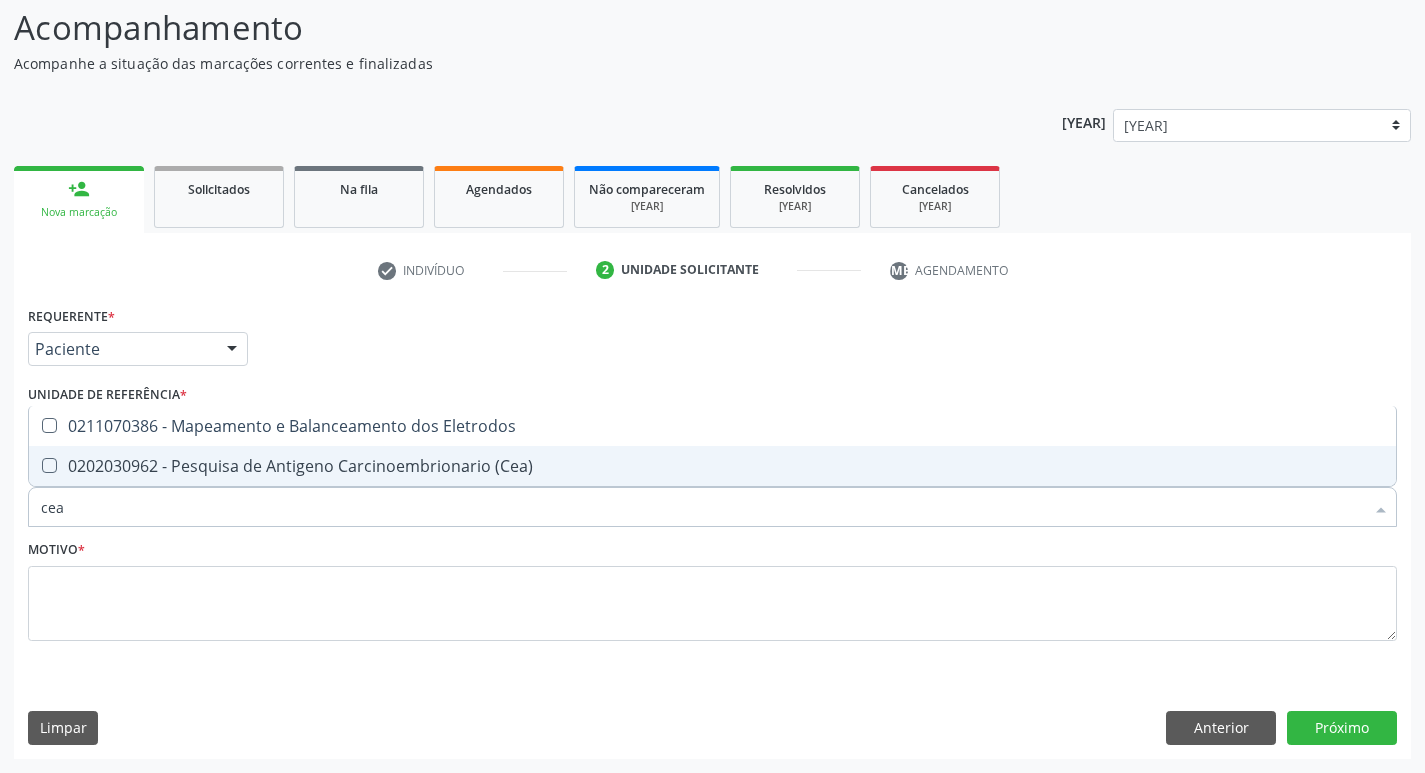 click on "0202030962 - Pesquisa de Antigeno Carcinoembrionario (Cea)" at bounding box center (712, 466) 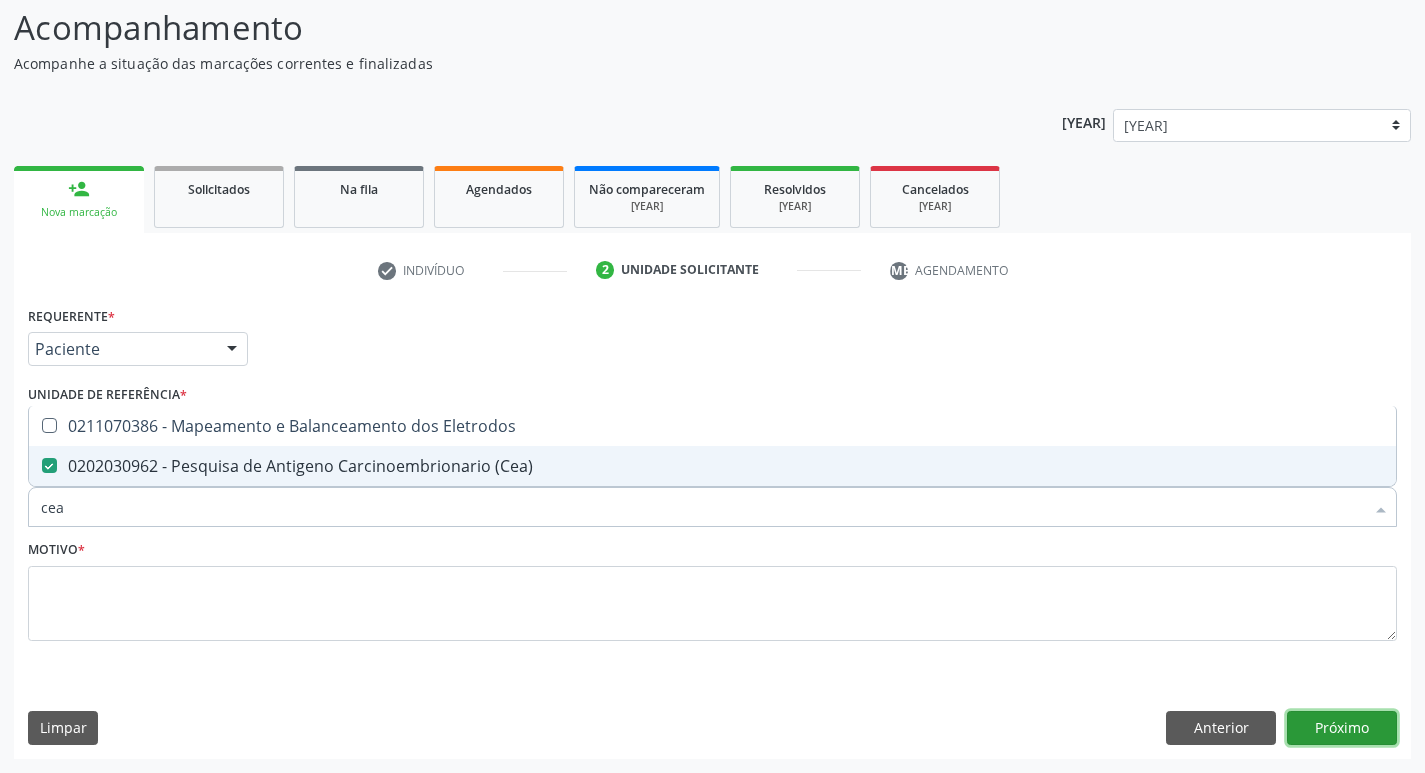click on "Próximo" at bounding box center (1342, 728) 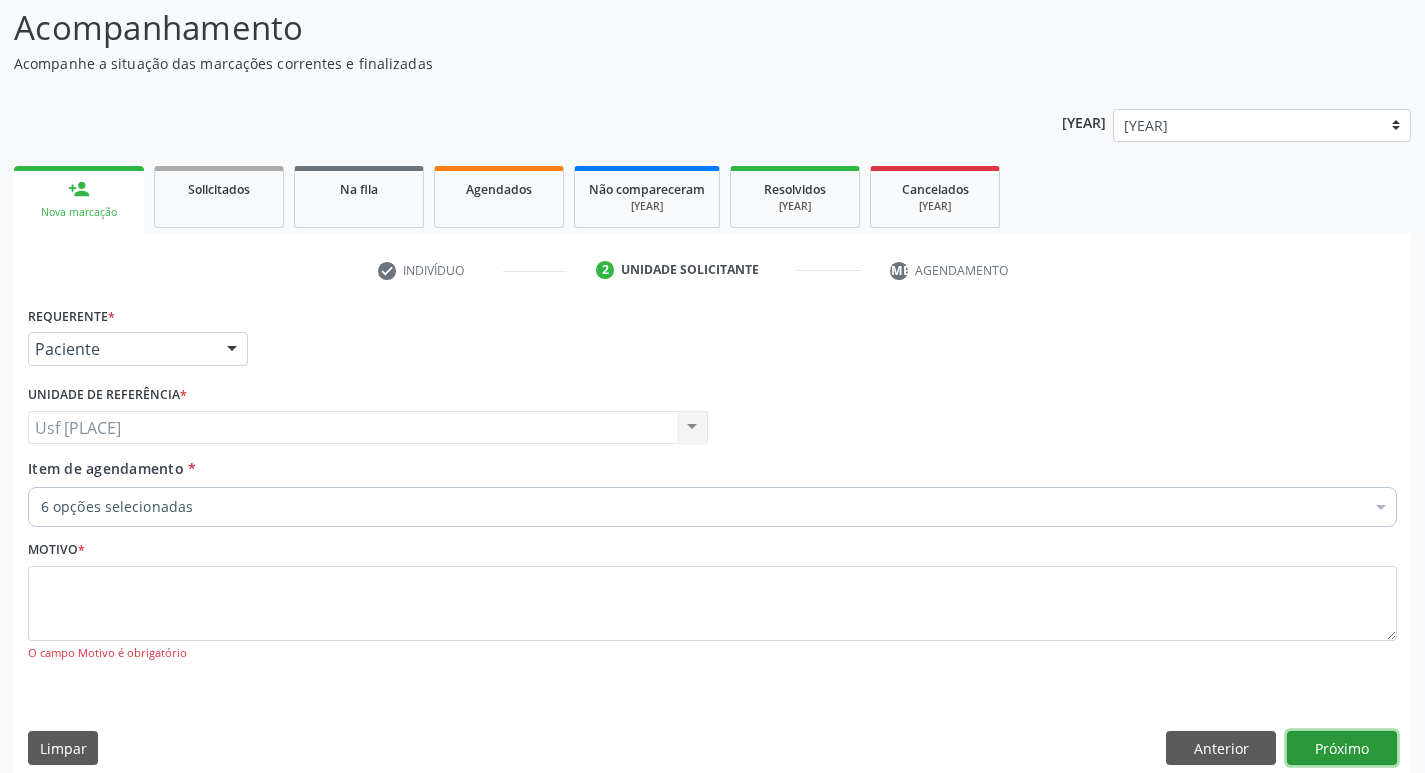 scroll, scrollTop: 153, scrollLeft: 0, axis: vertical 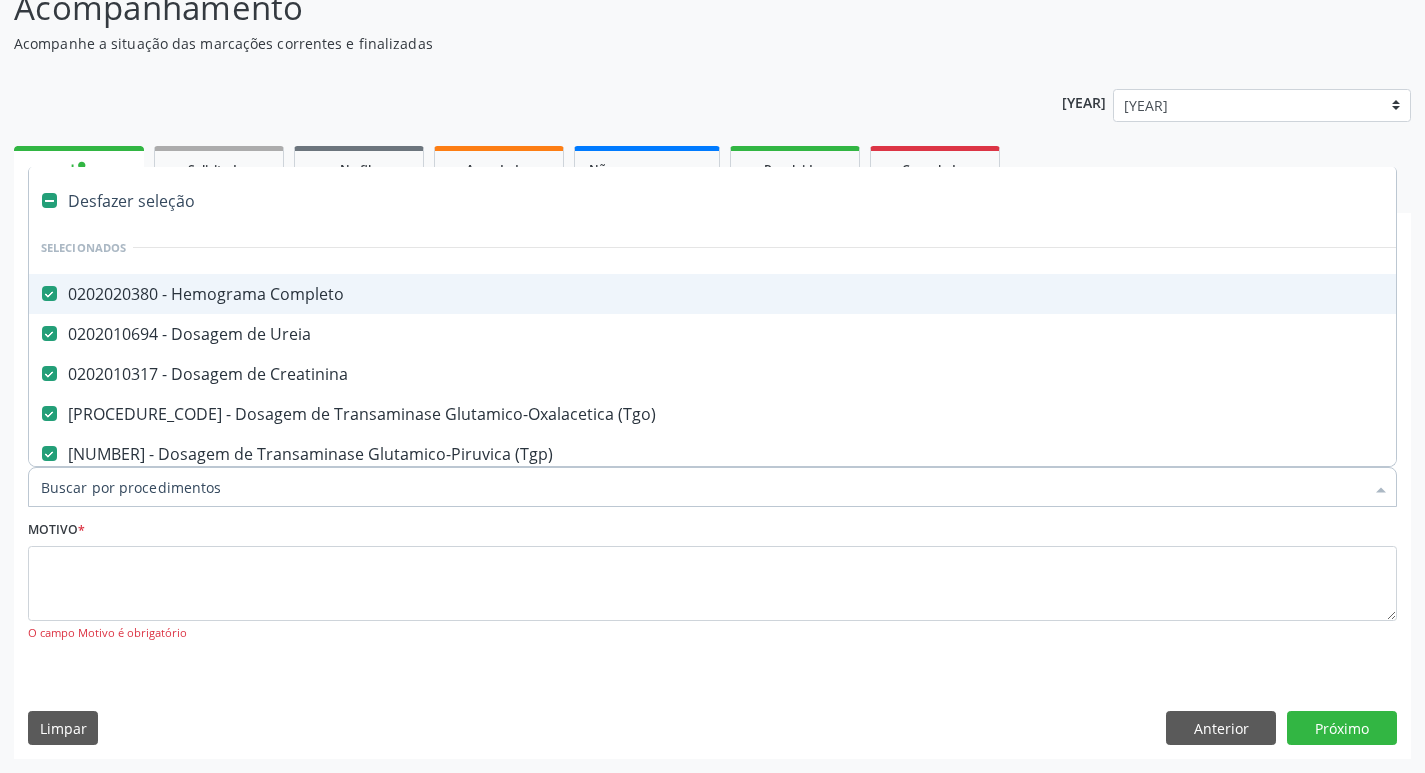 click on "Acompanhamento
Acompanhe a situação das marcações correntes e finalizadas
Relatórios
Ano de acompanhamento
[YEAR] [YEAR]
person_add
Nova marcação
Solicitados   Na fila   Agendados   Não compareceram
[YEAR]
Resolvidos
[YEAR]
Cancelados
[YEAR]
check
Indivíduo
[NUMBER]
Unidade solicitante
[NUMBER]
Agendamento
CNS
*
[NUMBER]       none
Nome
*
[NAME]
Sexo
*
Feminino         Masculino   Feminino
Nenhum resultado encontrado para: "   "
Não há nenhuma opção para ser exibida.
Está gestante
Sim
RG
Órgão emissor
Nº do Telefone
Celular/WhatsApp
Data de nascimento
*" at bounding box center (712, 365) 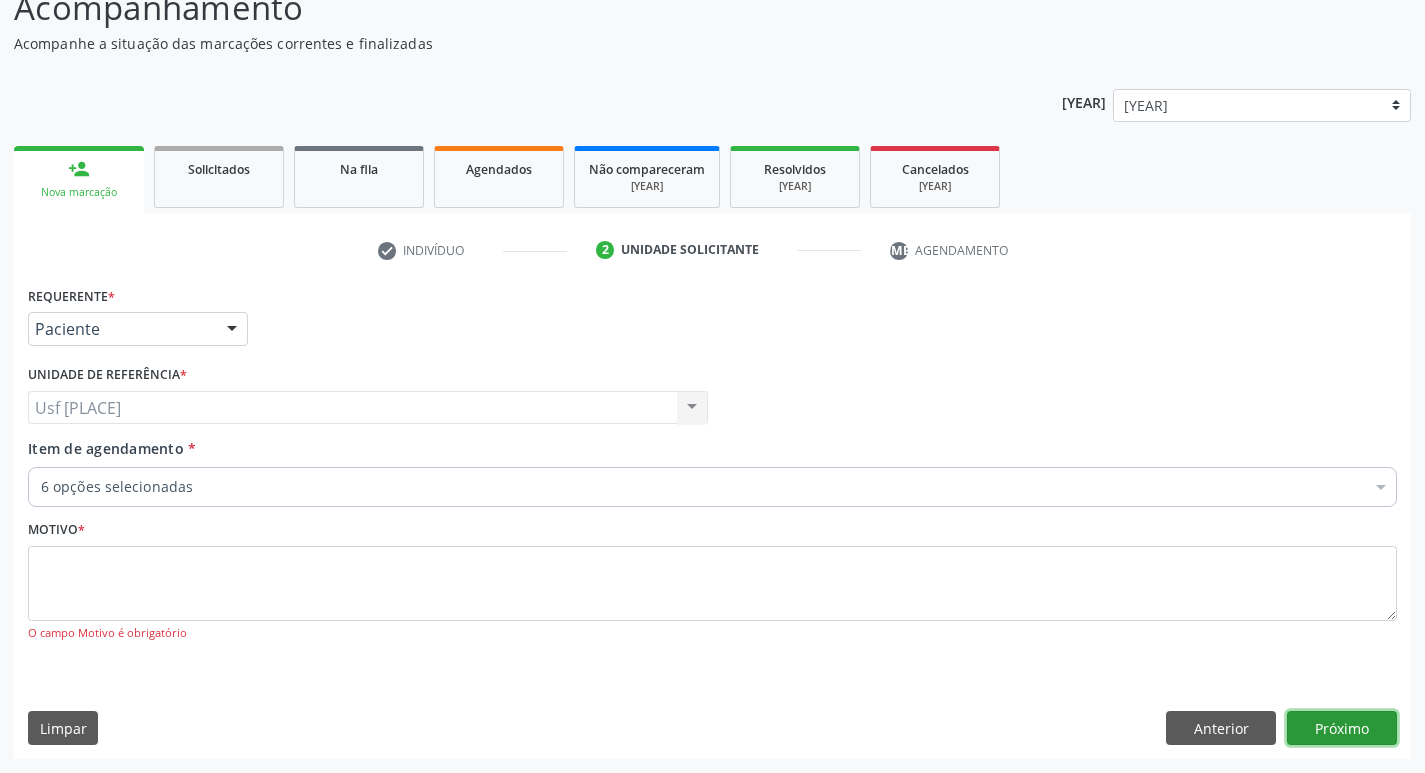 click on "Próximo" at bounding box center [1342, 728] 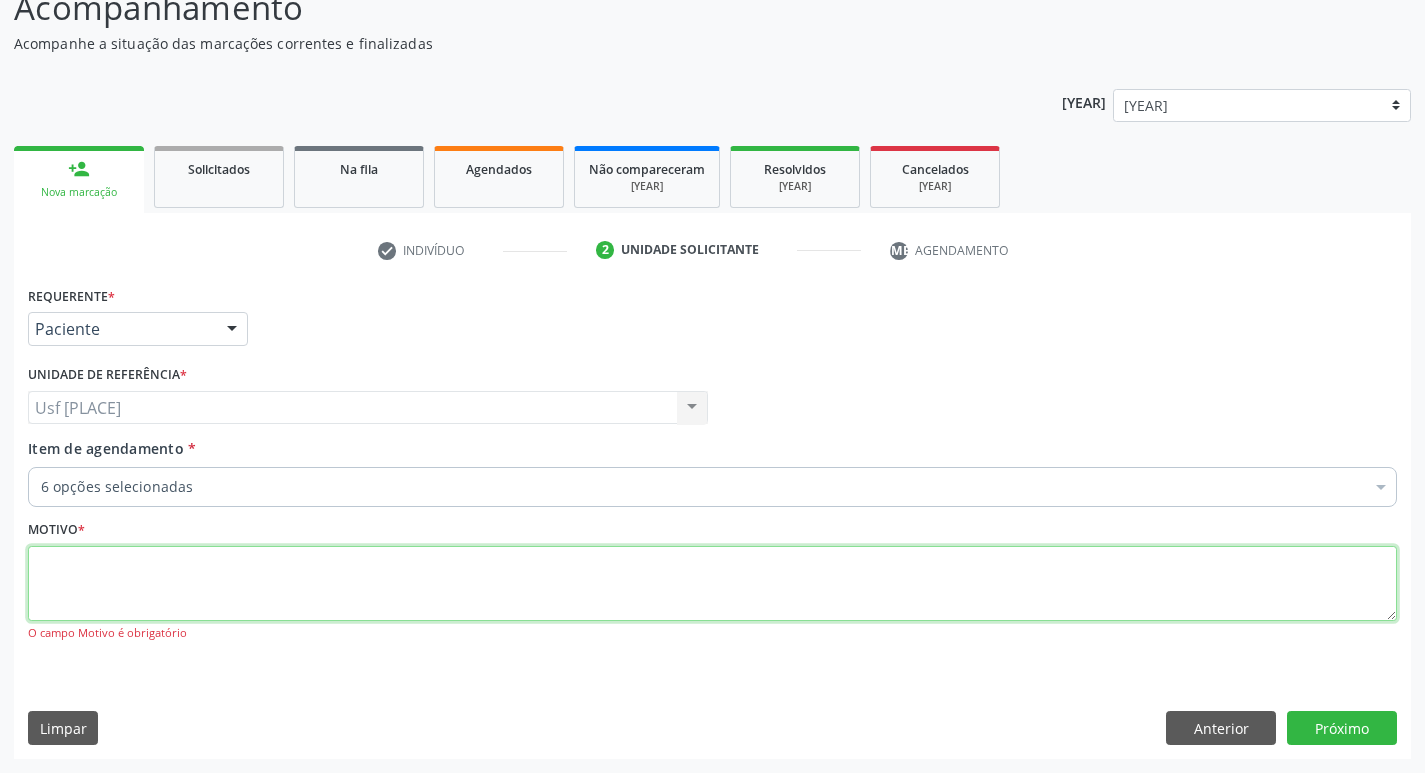 click at bounding box center (712, 584) 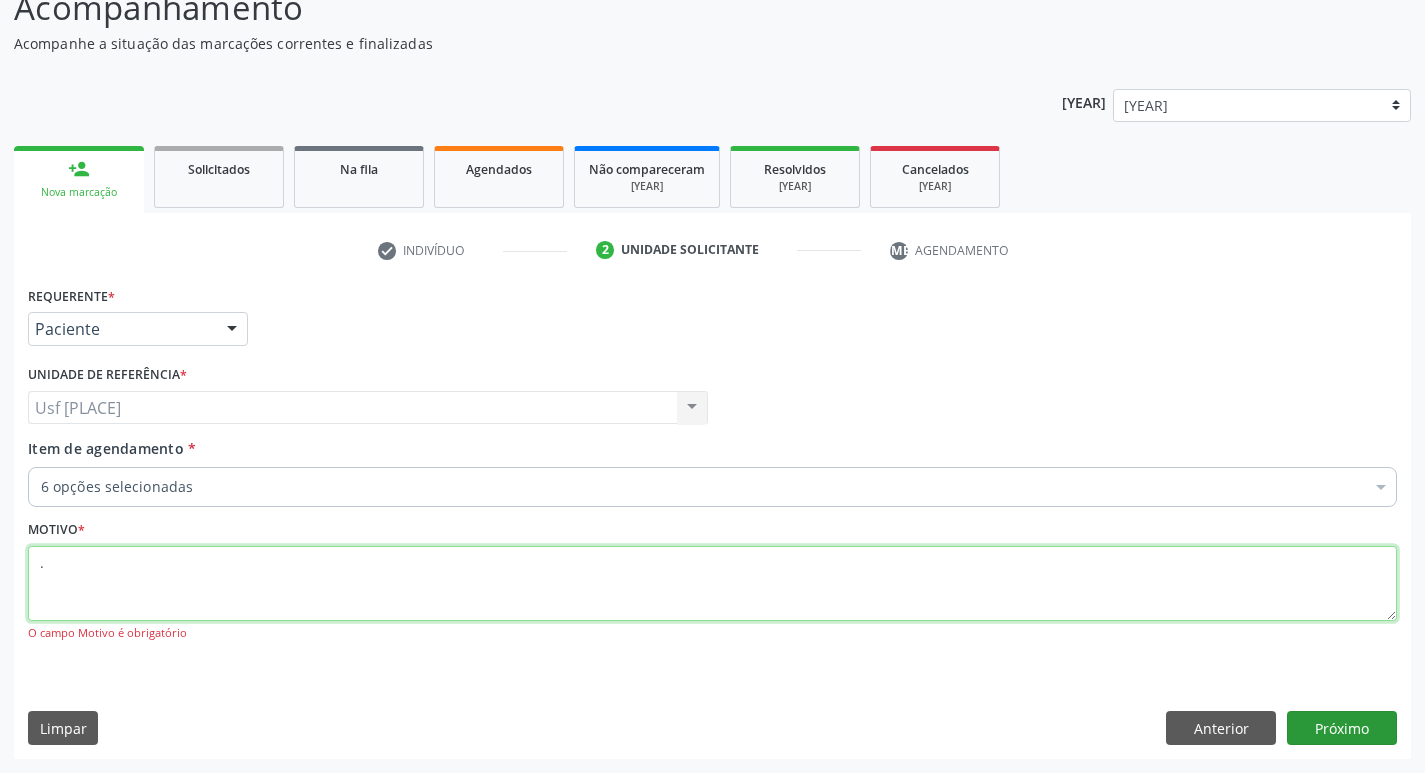 type on "." 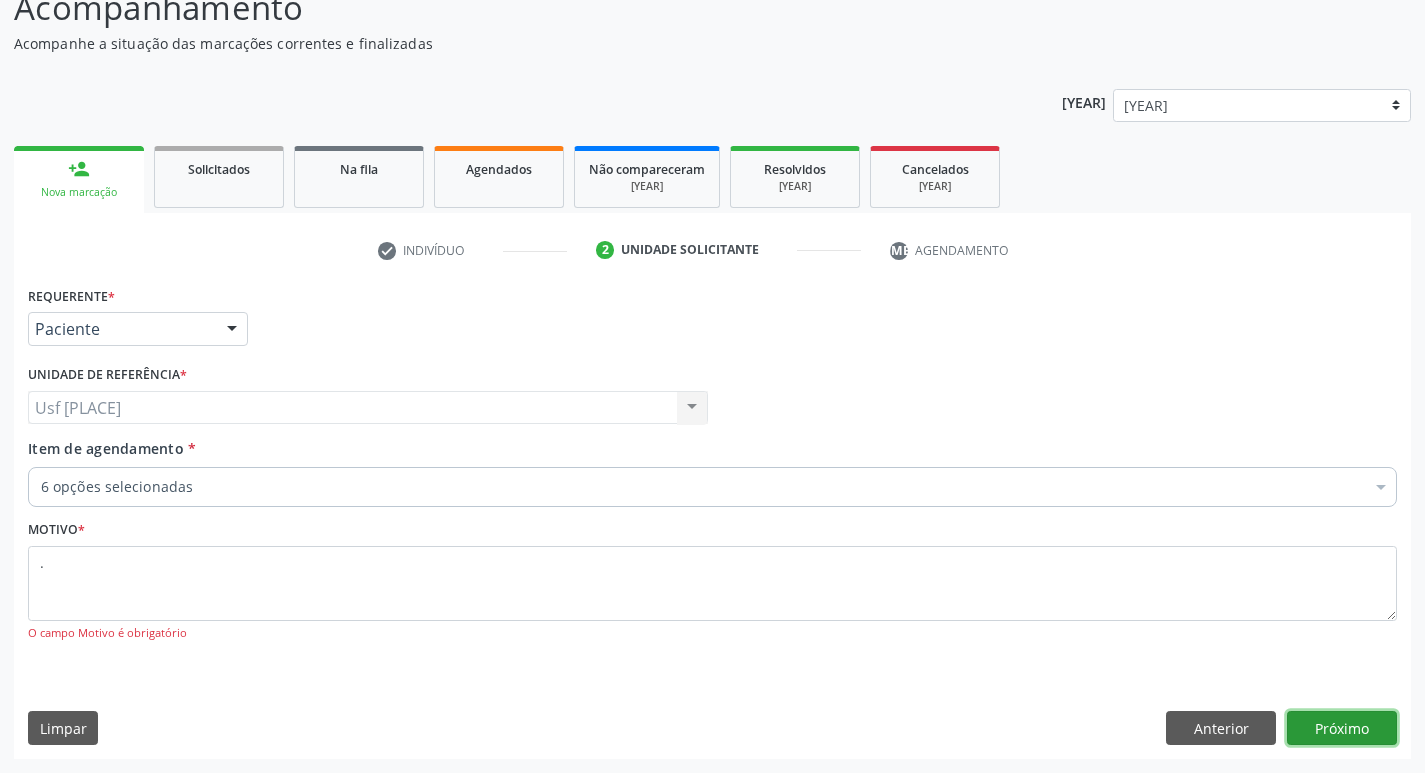 click on "Próximo" at bounding box center (1342, 728) 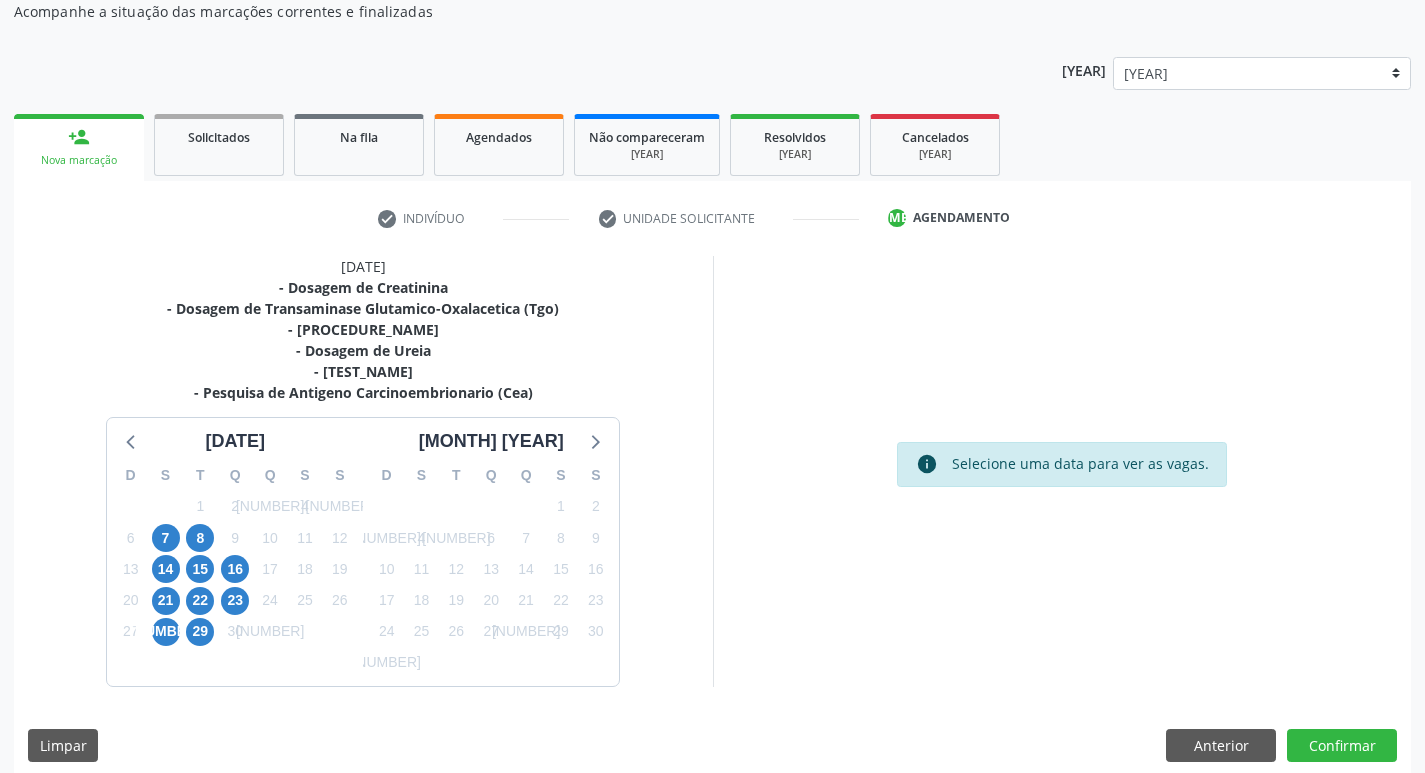scroll, scrollTop: 202, scrollLeft: 0, axis: vertical 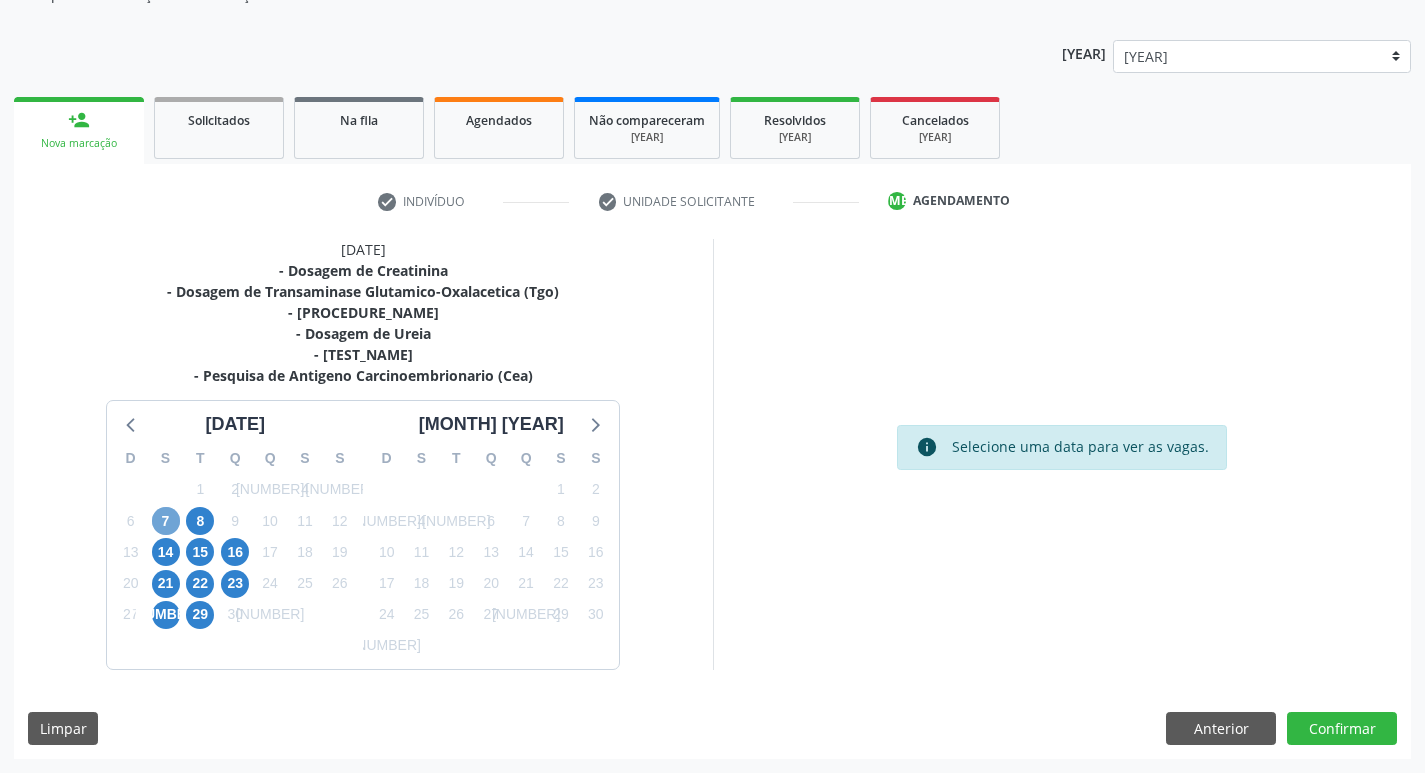 click on "7" at bounding box center (166, 521) 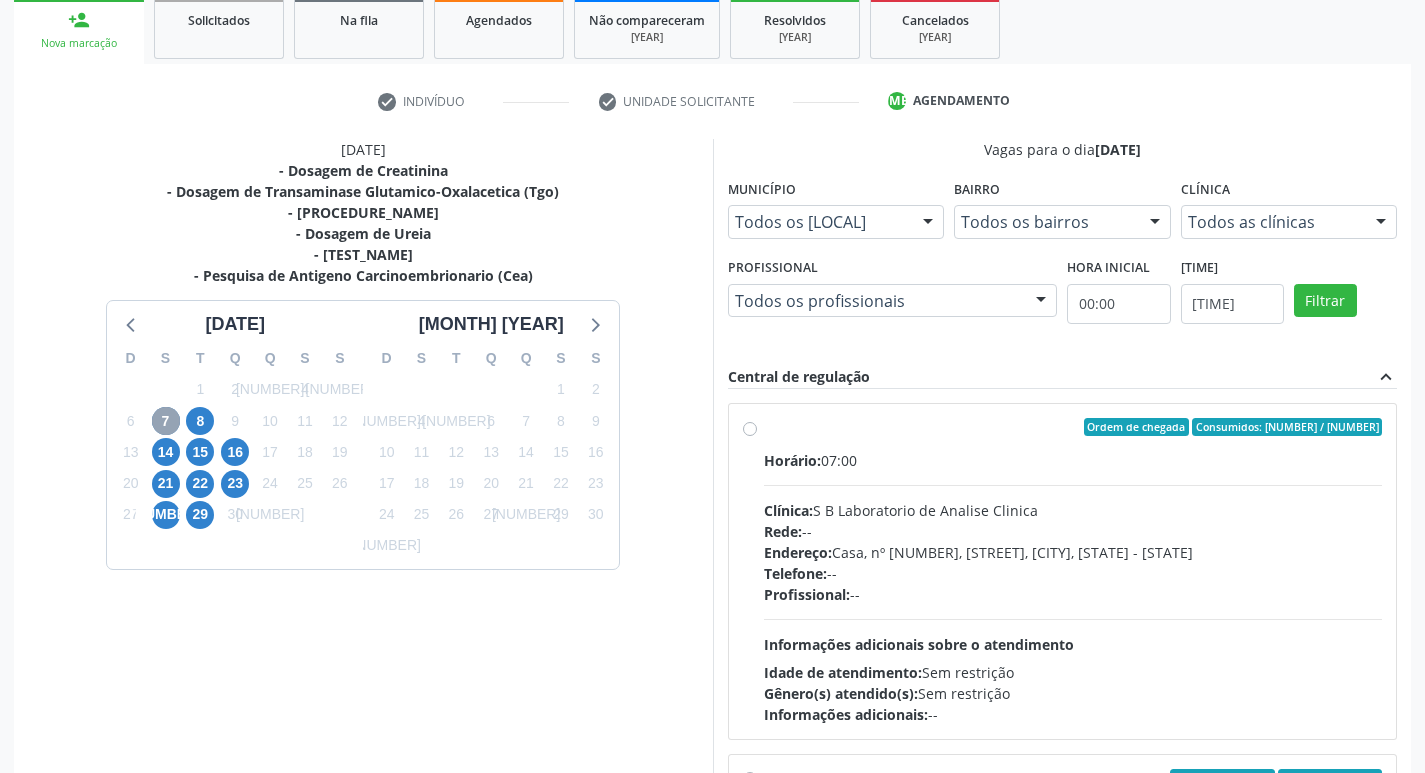 scroll, scrollTop: 402, scrollLeft: 0, axis: vertical 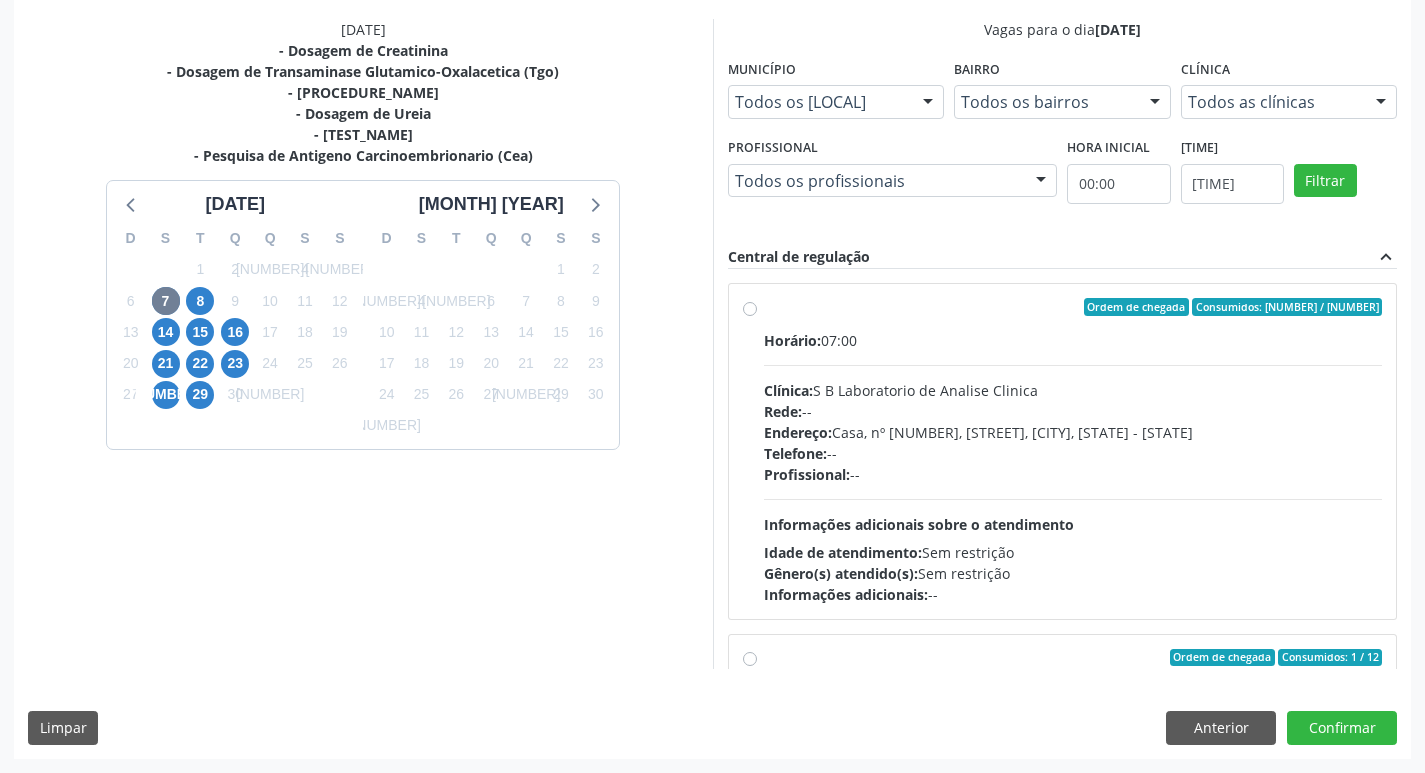 click on "Ordem de chegada
Consumidos: 2 / 24
Horário:   [TIME]
Clínica:  [INSTITUTION_NAME]
Rede:
--
Endereço:   [ADDRESS], [NUMBER], [NEIGHBORHOOD], [CITY] - [STATE]
Telefone:   --
Profissional:
--
Informações adicionais sobre o atendimento
Idade de atendimento:
Sem restrição
Gênero(s) atendido(s):
Sem restrição
Informações adicionais:
--" at bounding box center [1073, 451] 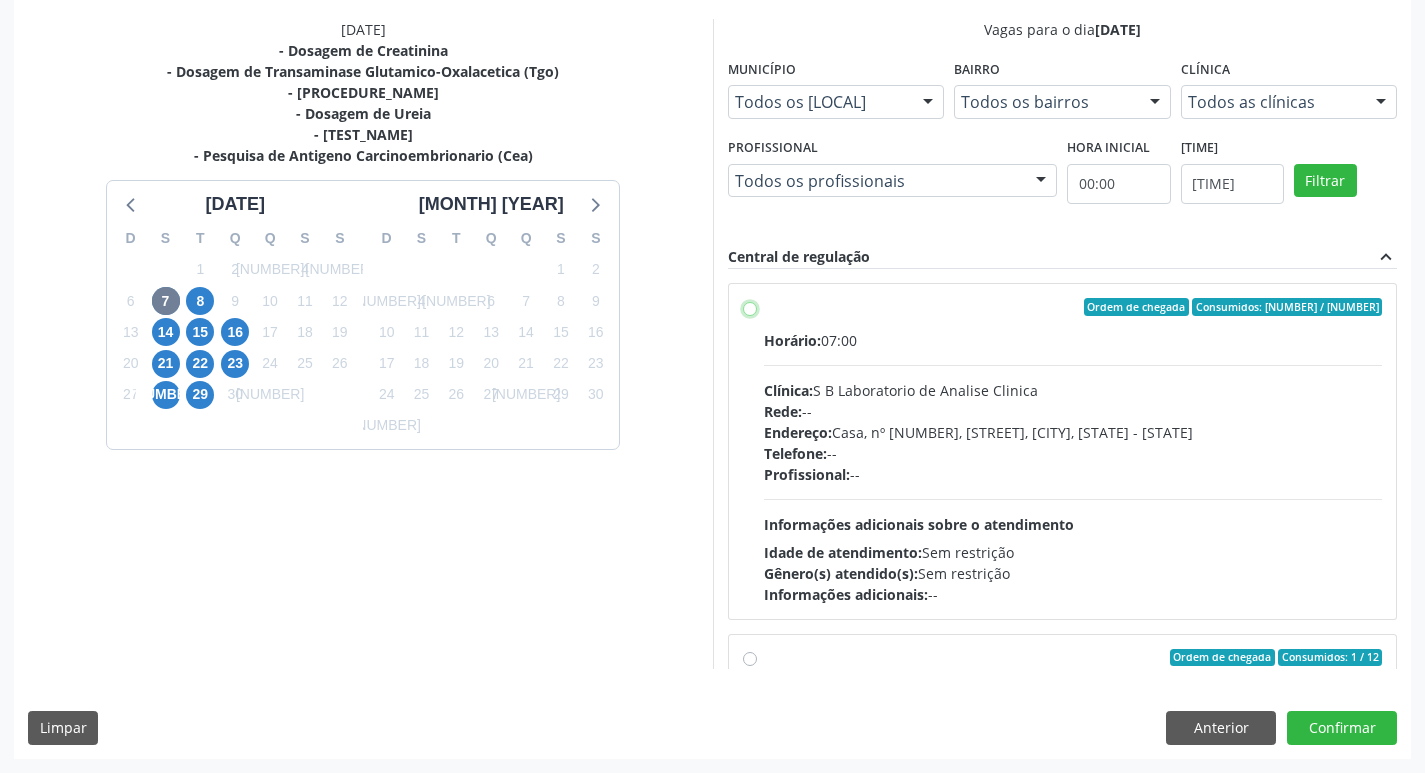 click on "Ordem de chegada
Consumidos: 2 / 24
Horário:   [TIME]
Clínica:  [INSTITUTION_NAME]
Rede:
--
Endereço:   [ADDRESS], [NUMBER], [NEIGHBORHOOD], [CITY] - [STATE]
Telefone:   --
Profissional:
--
Informações adicionais sobre o atendimento
Idade de atendimento:
Sem restrição
Gênero(s) atendido(s):
Sem restrição
Informações adicionais:
--" at bounding box center (750, 307) 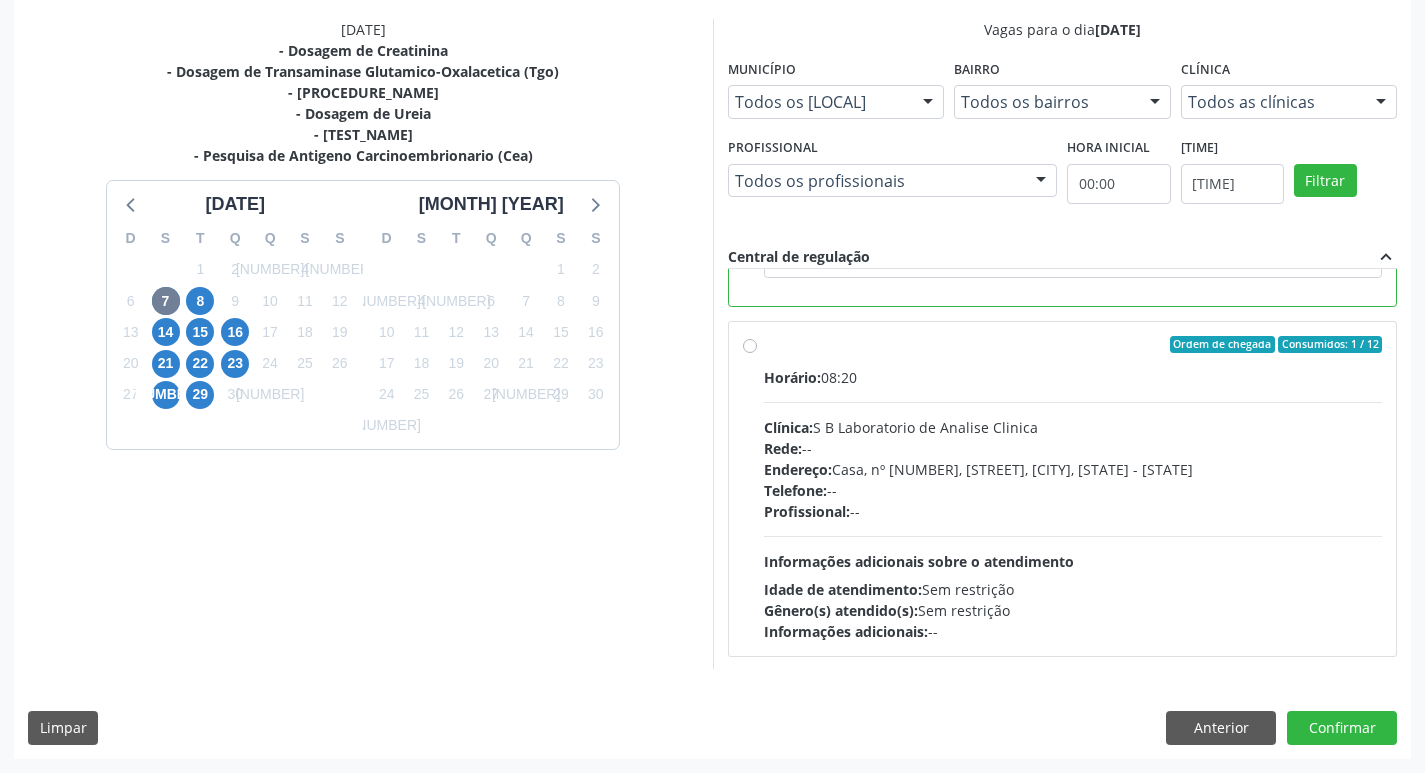 scroll, scrollTop: 450, scrollLeft: 0, axis: vertical 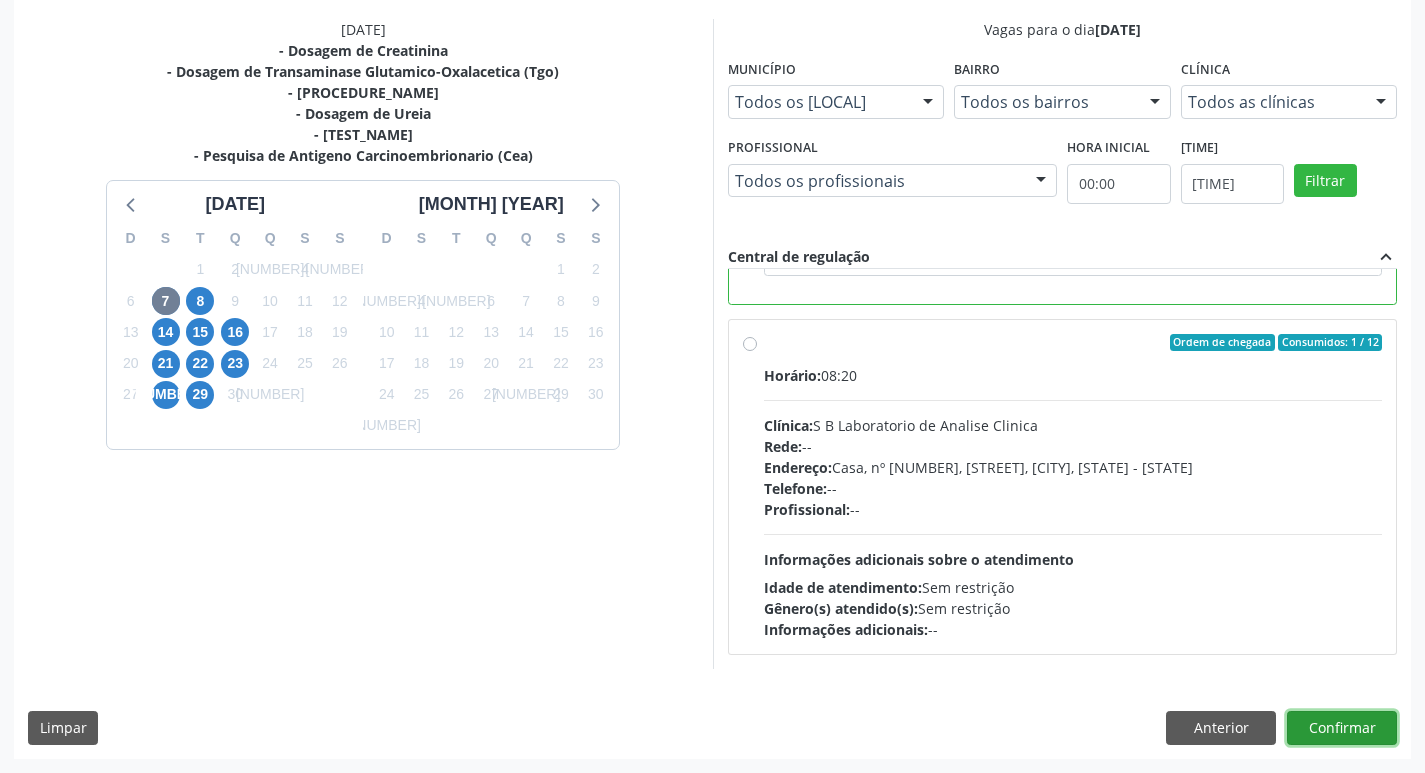 click on "Confirmar" at bounding box center [1342, 728] 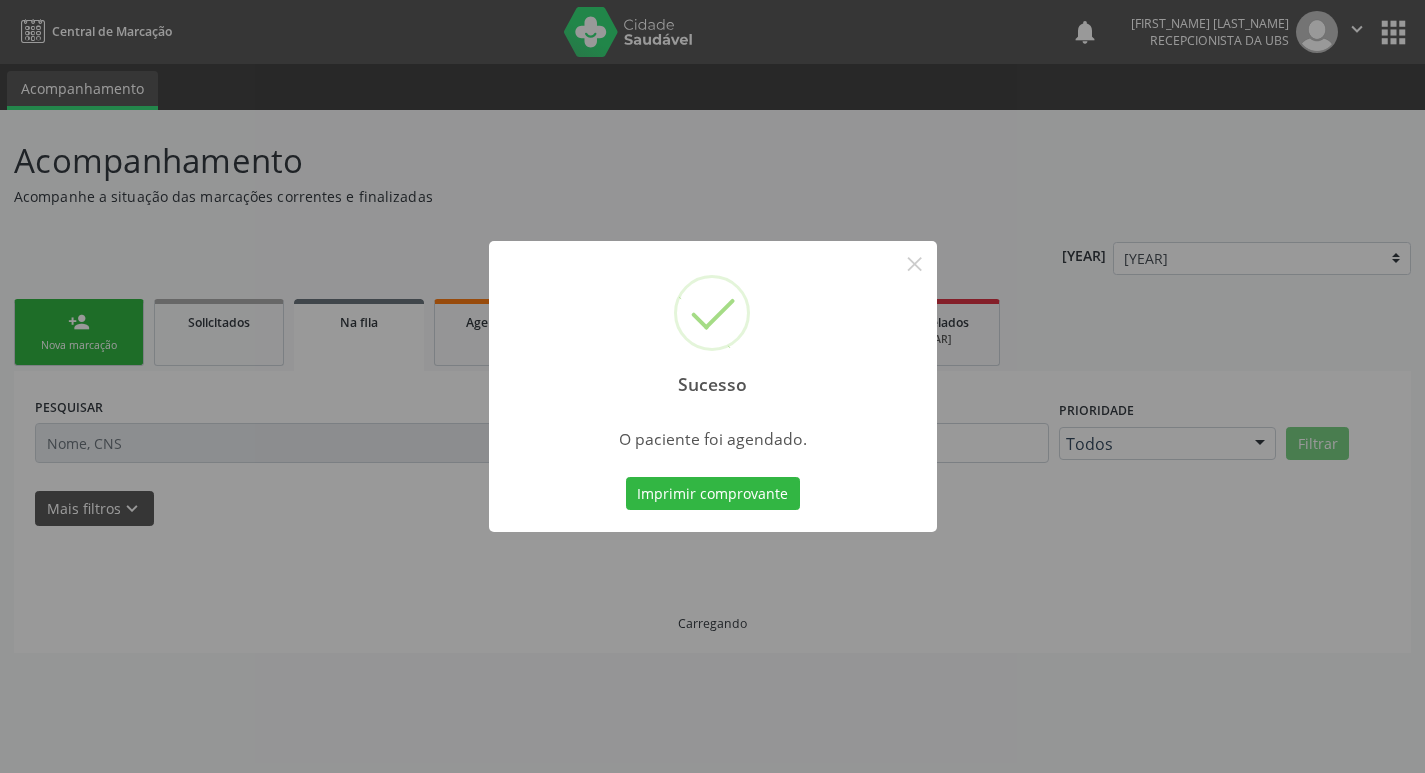 scroll, scrollTop: 0, scrollLeft: 0, axis: both 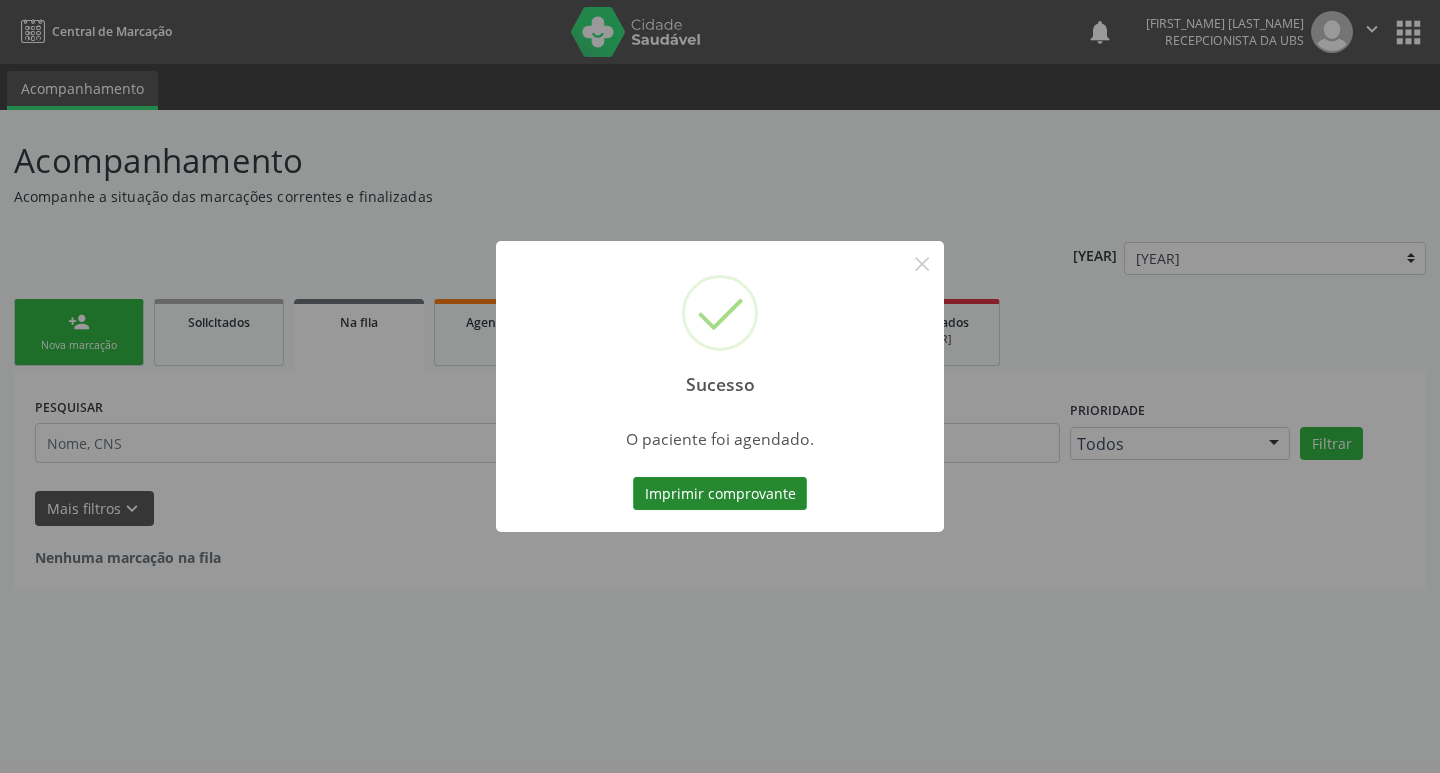 click on "Imprimir comprovante" at bounding box center [720, 494] 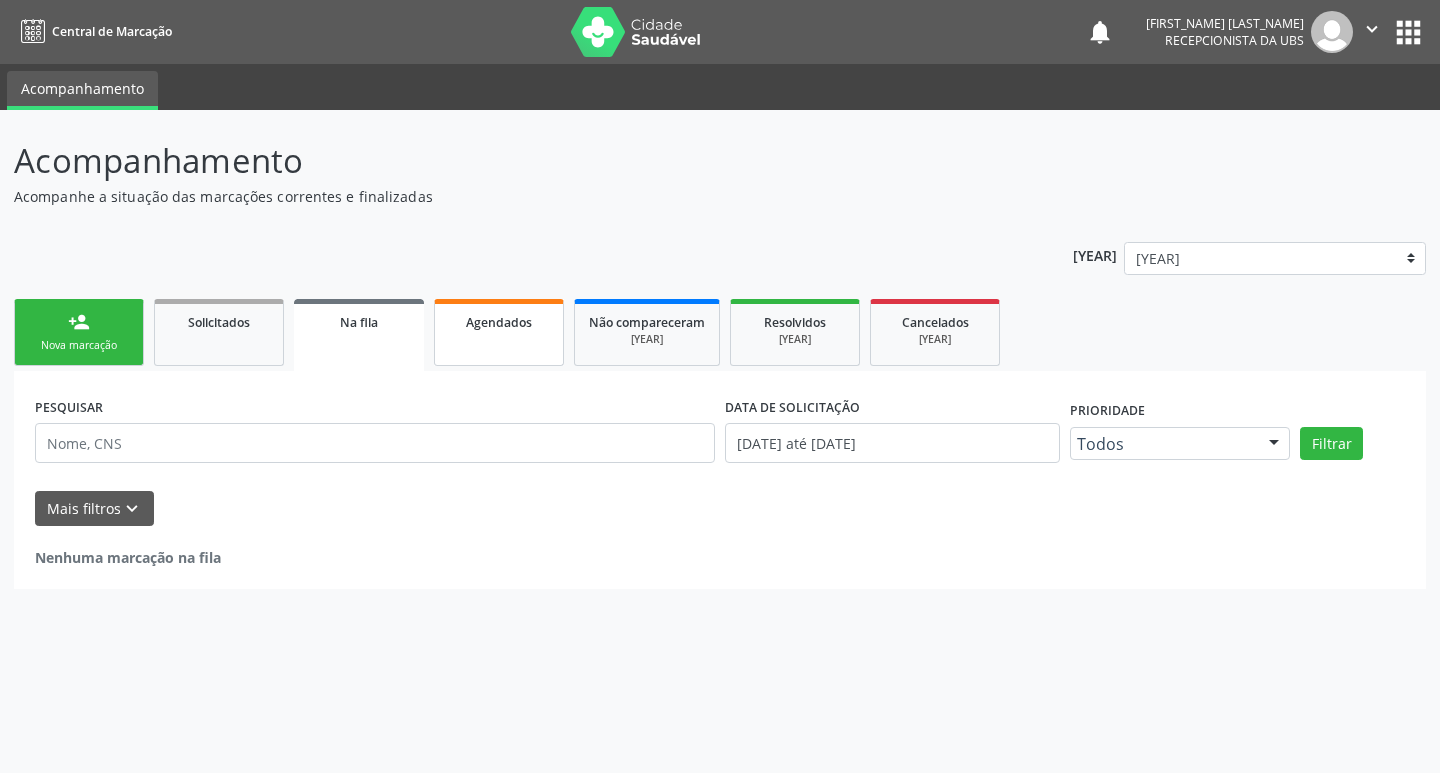 click on "Agendados" at bounding box center (499, 332) 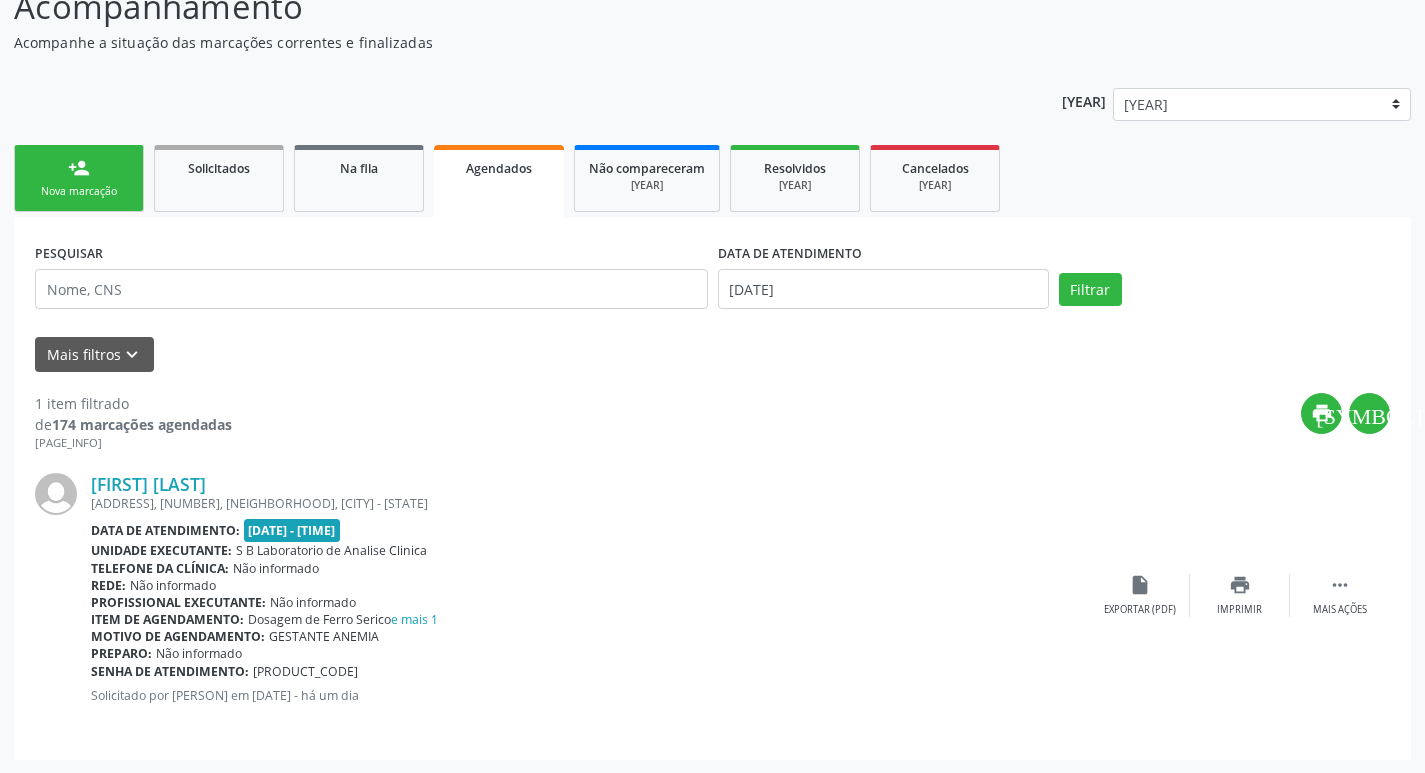 scroll, scrollTop: 155, scrollLeft: 0, axis: vertical 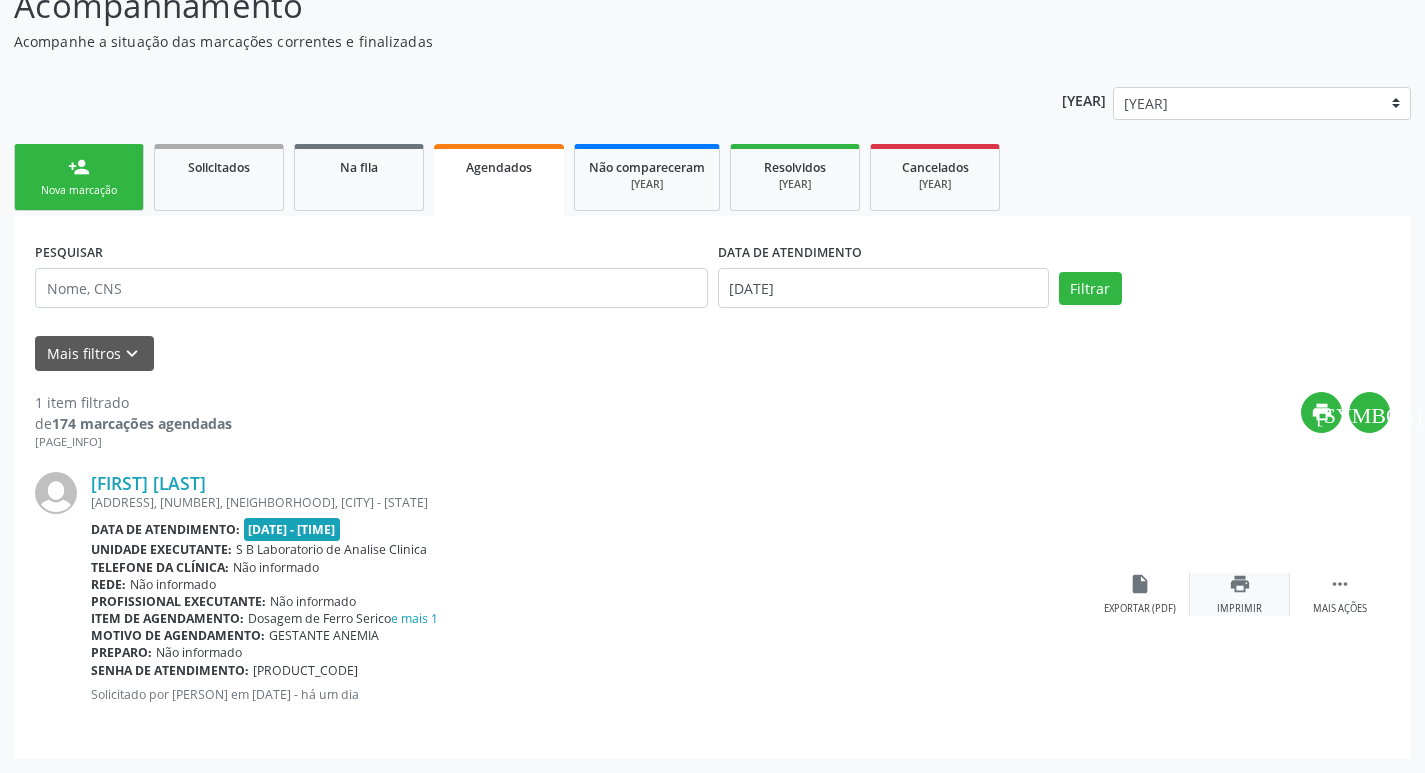 click on "print" at bounding box center (1240, 584) 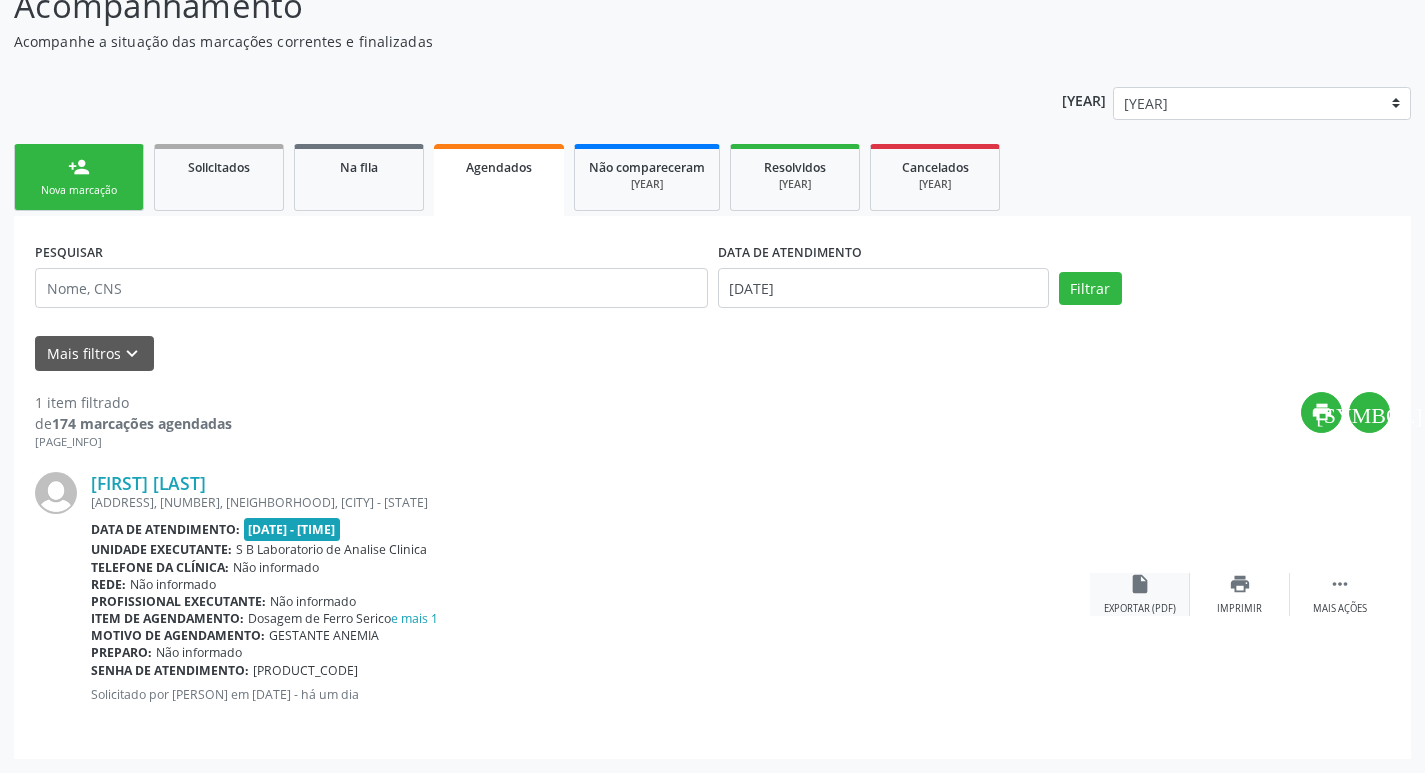 click on "insert_drive_file" at bounding box center (1240, 584) 